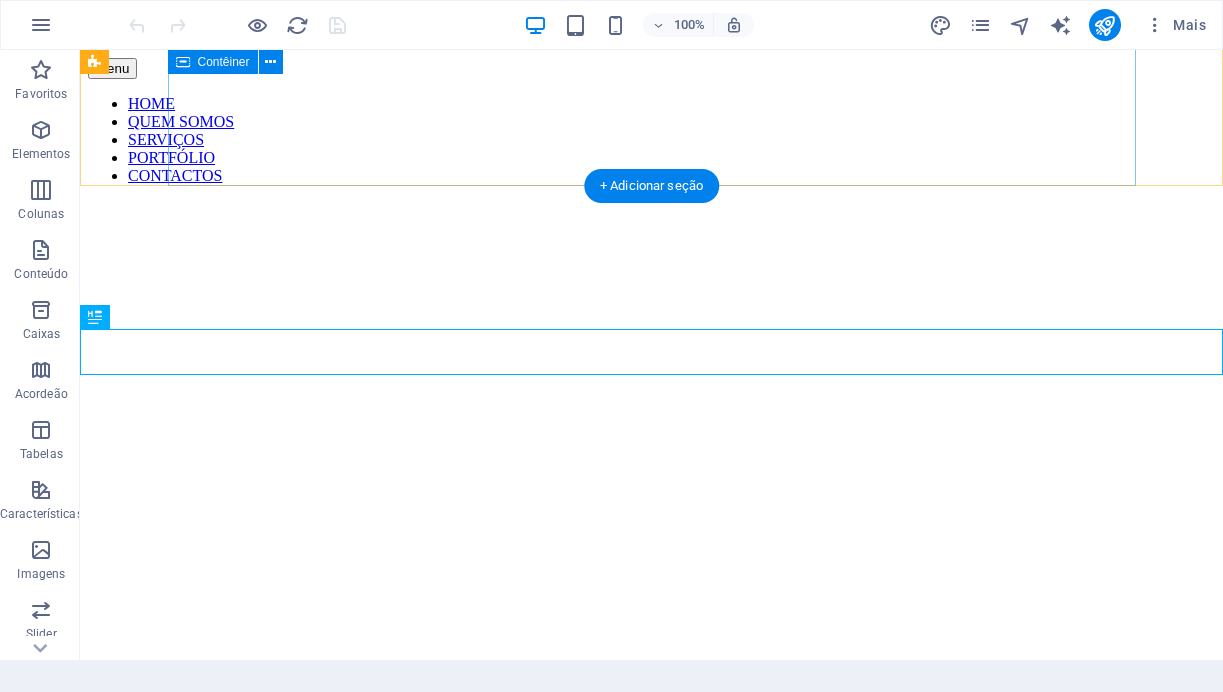 scroll, scrollTop: 506, scrollLeft: 0, axis: vertical 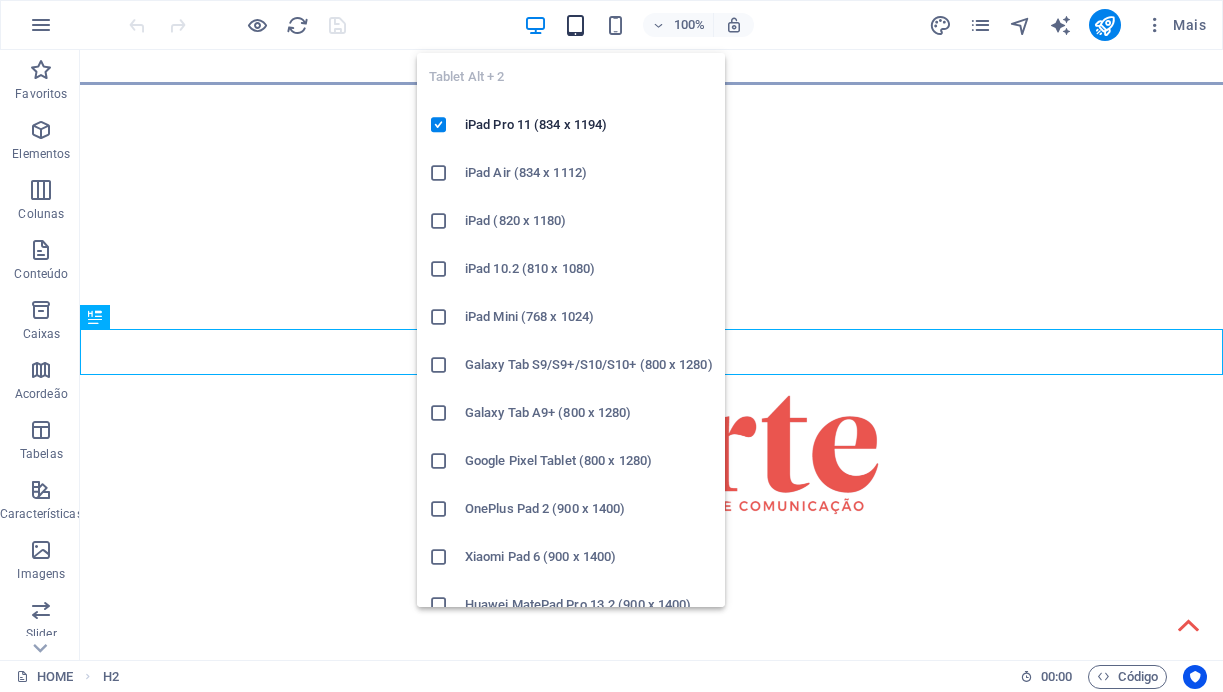click at bounding box center (575, 25) 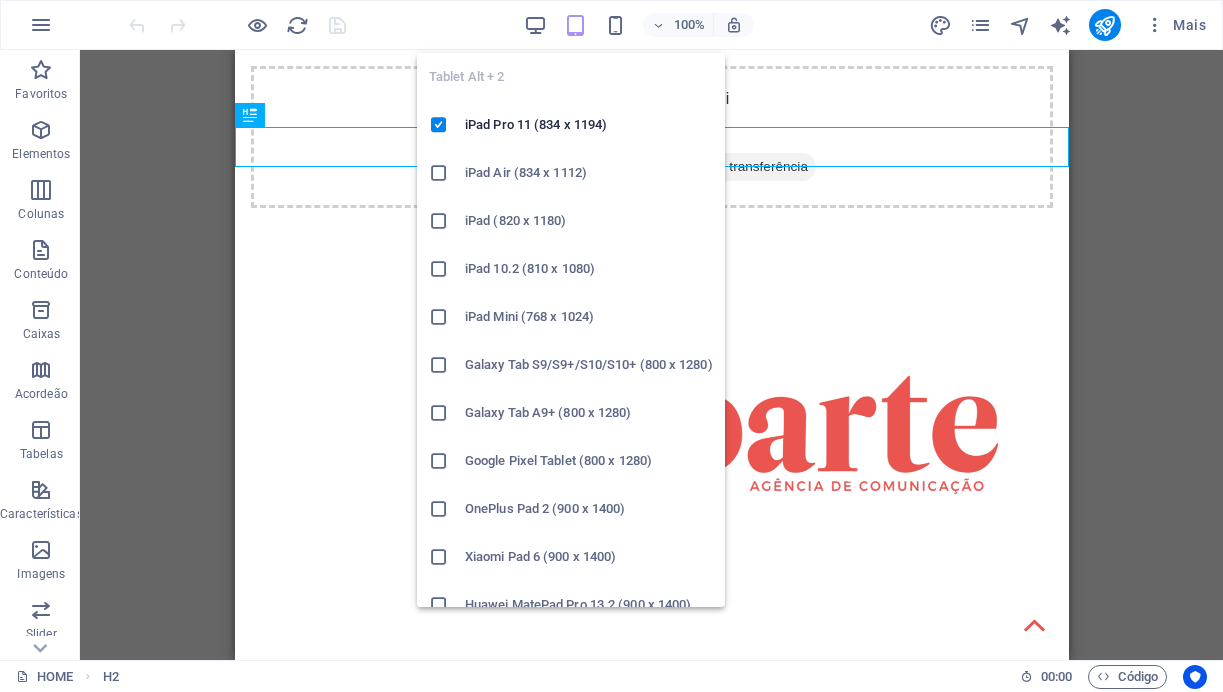 scroll, scrollTop: 648, scrollLeft: 0, axis: vertical 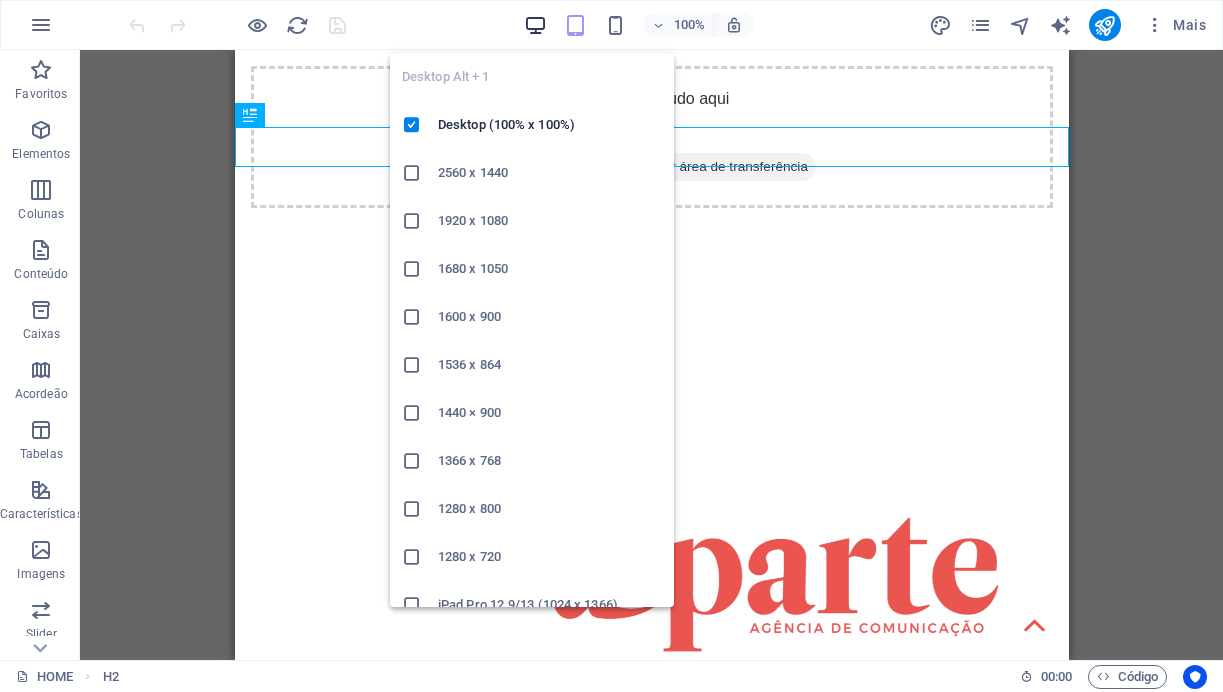 click at bounding box center (535, 25) 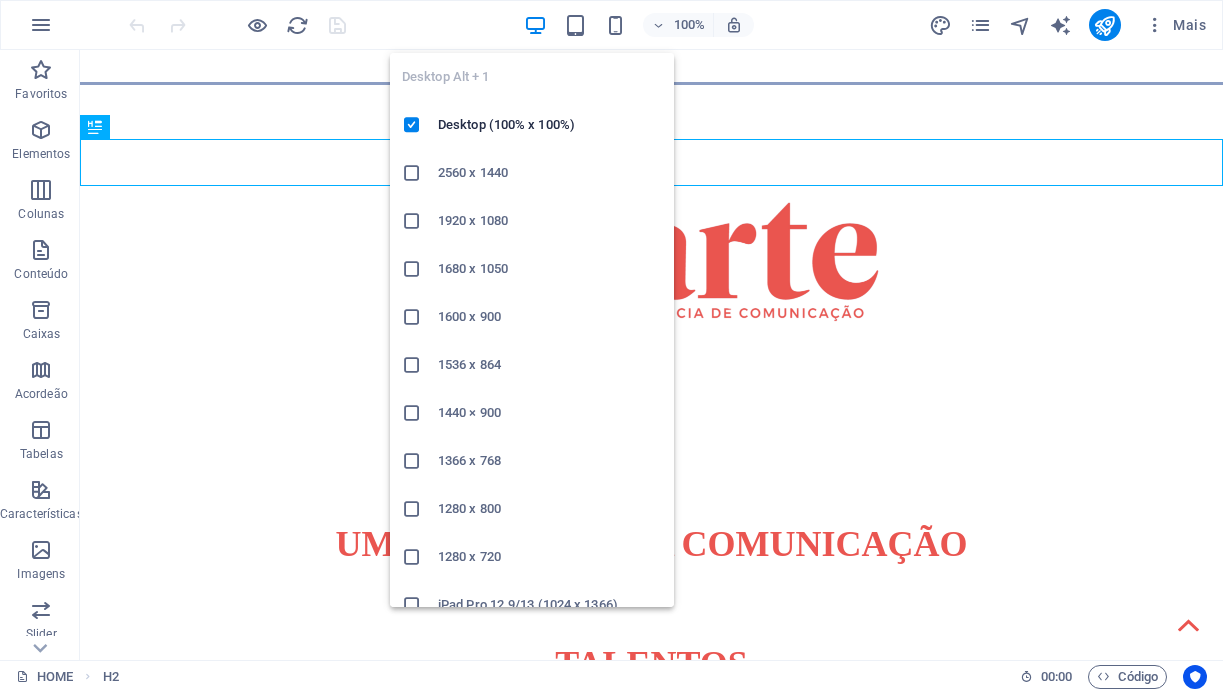 scroll, scrollTop: 695, scrollLeft: 0, axis: vertical 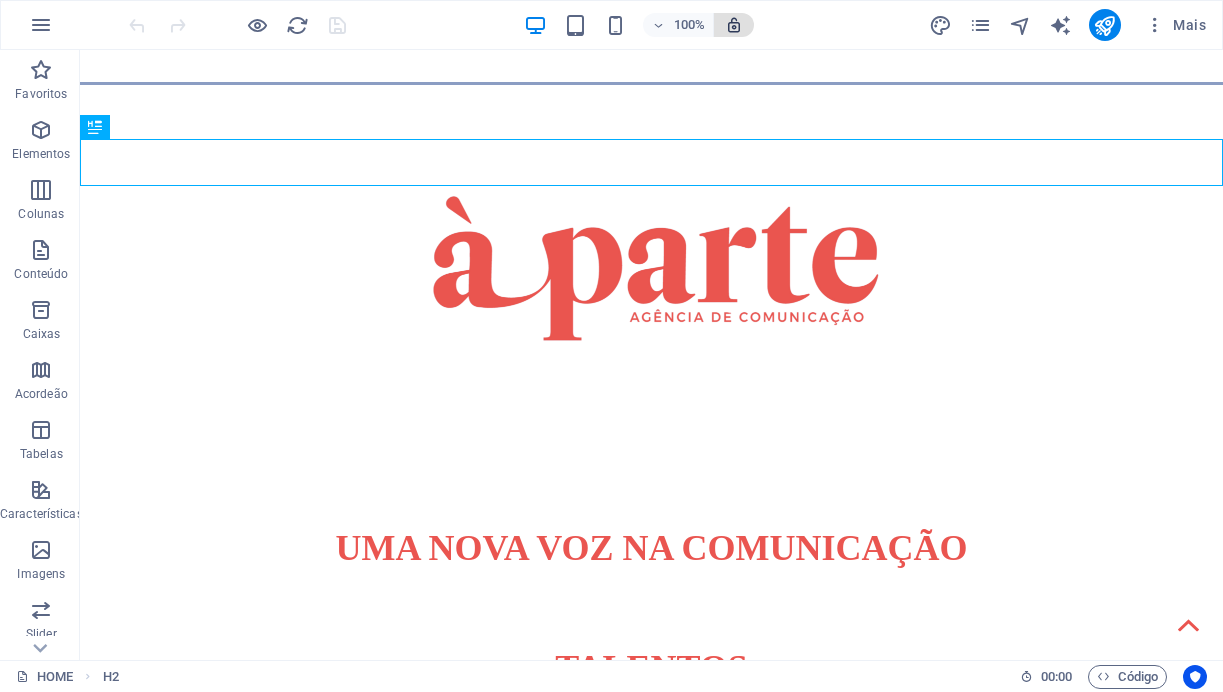 click at bounding box center (734, 25) 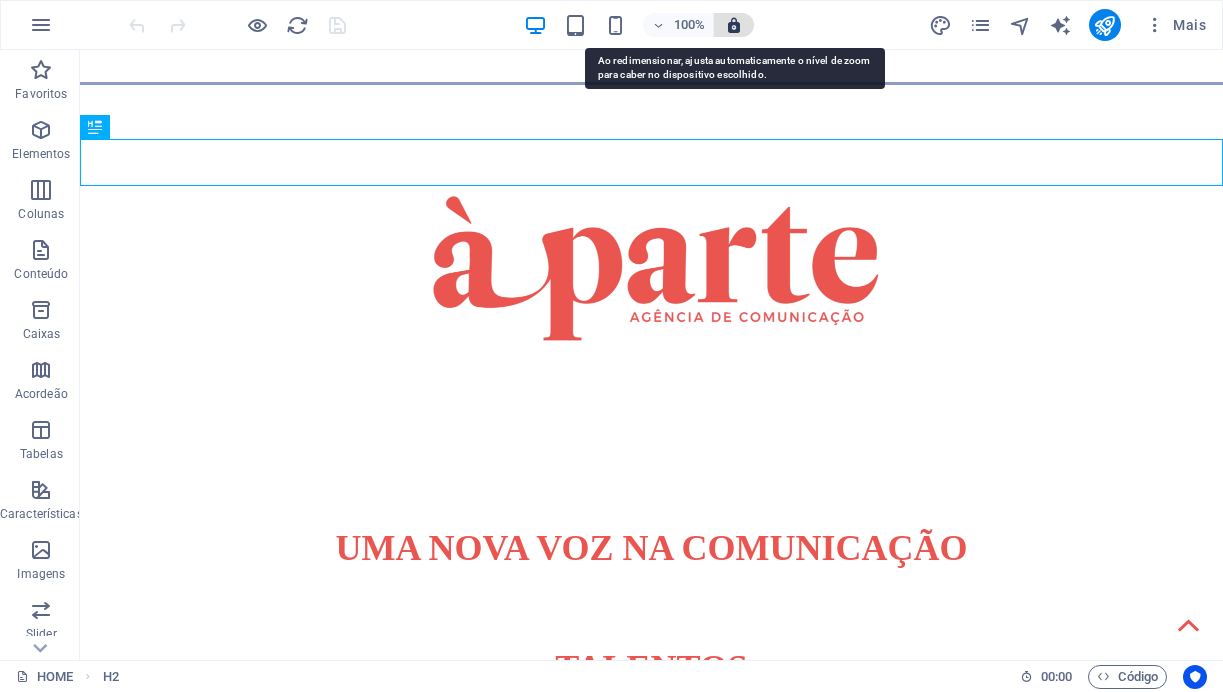click at bounding box center (734, 25) 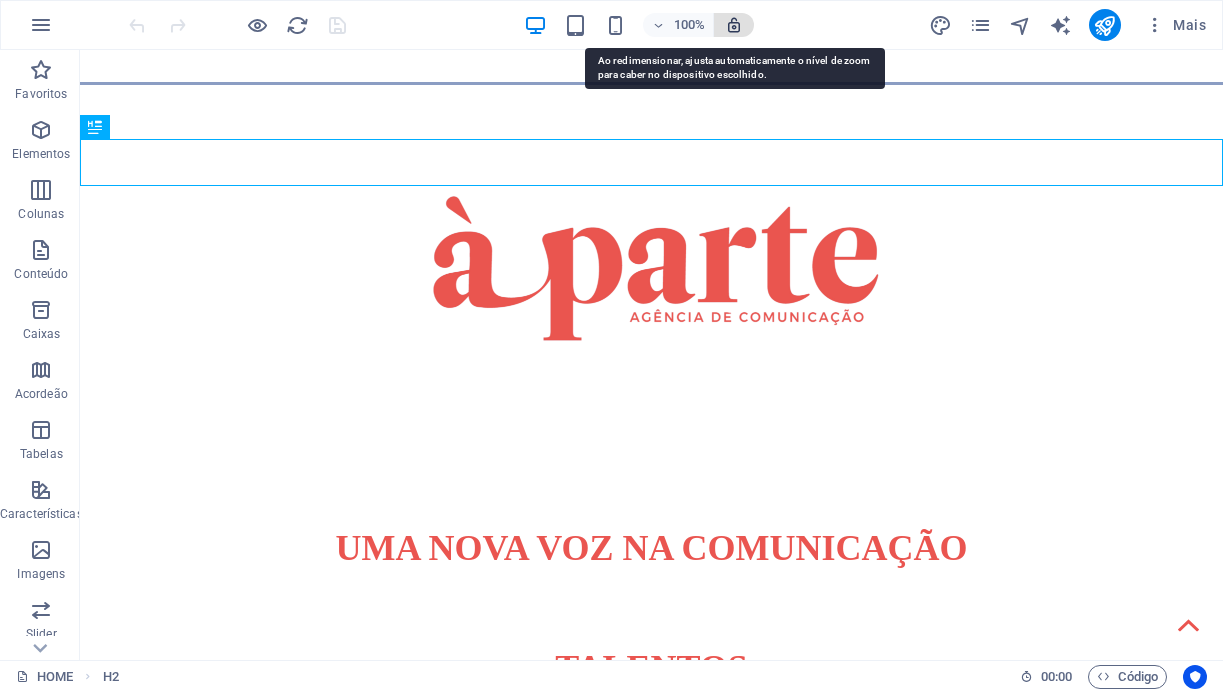 click at bounding box center (734, 25) 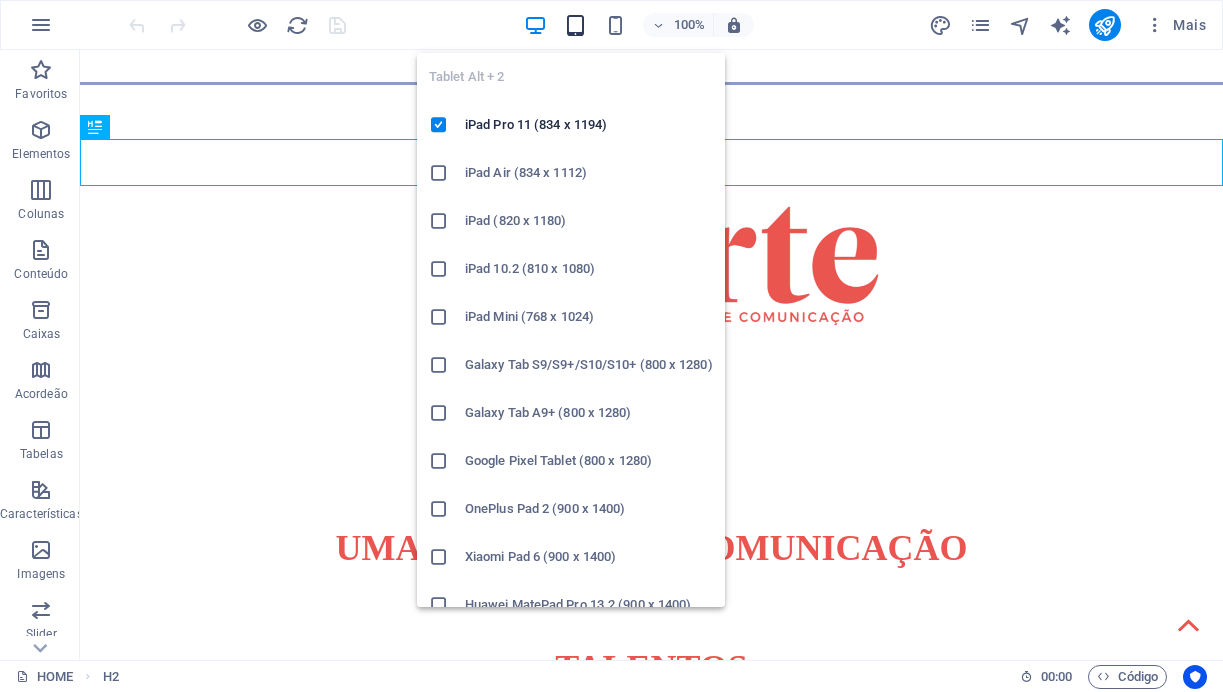 click at bounding box center [575, 25] 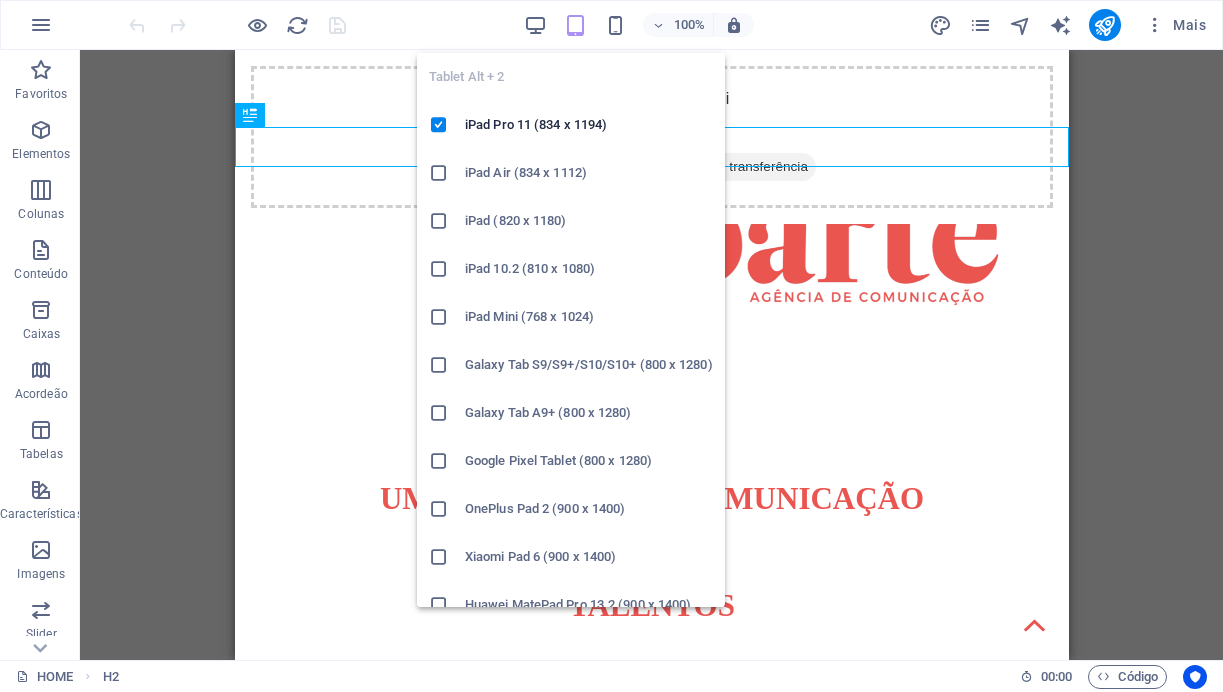 scroll, scrollTop: 648, scrollLeft: 0, axis: vertical 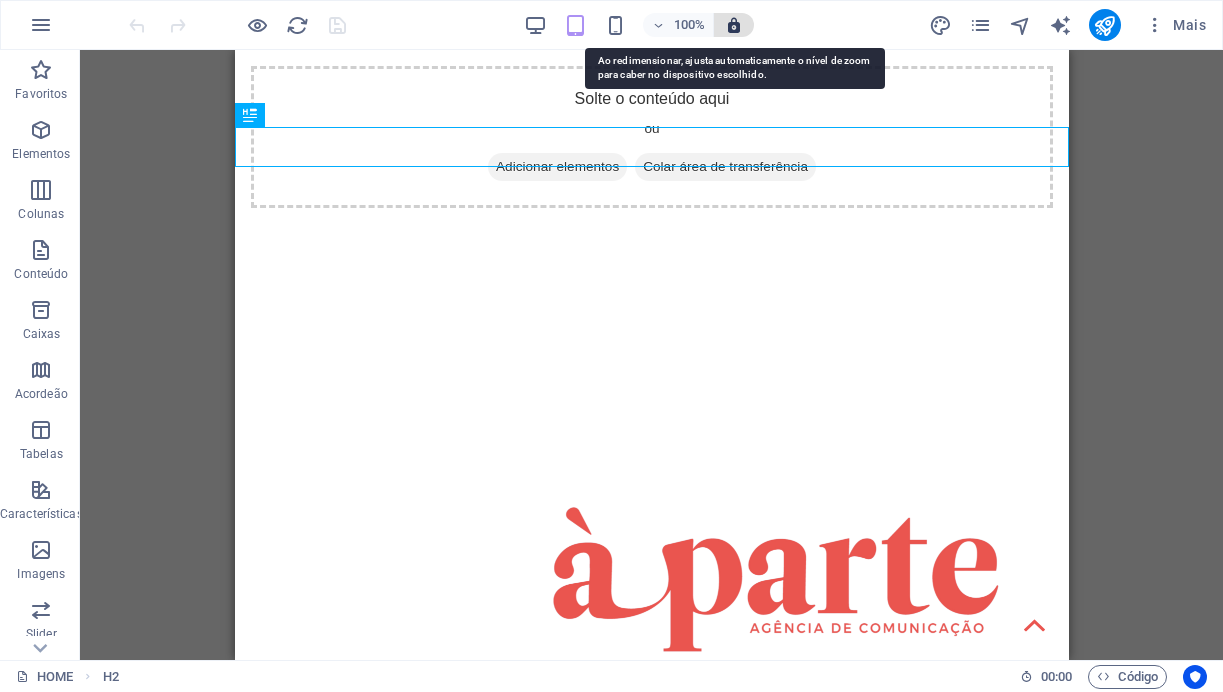 click at bounding box center [734, 25] 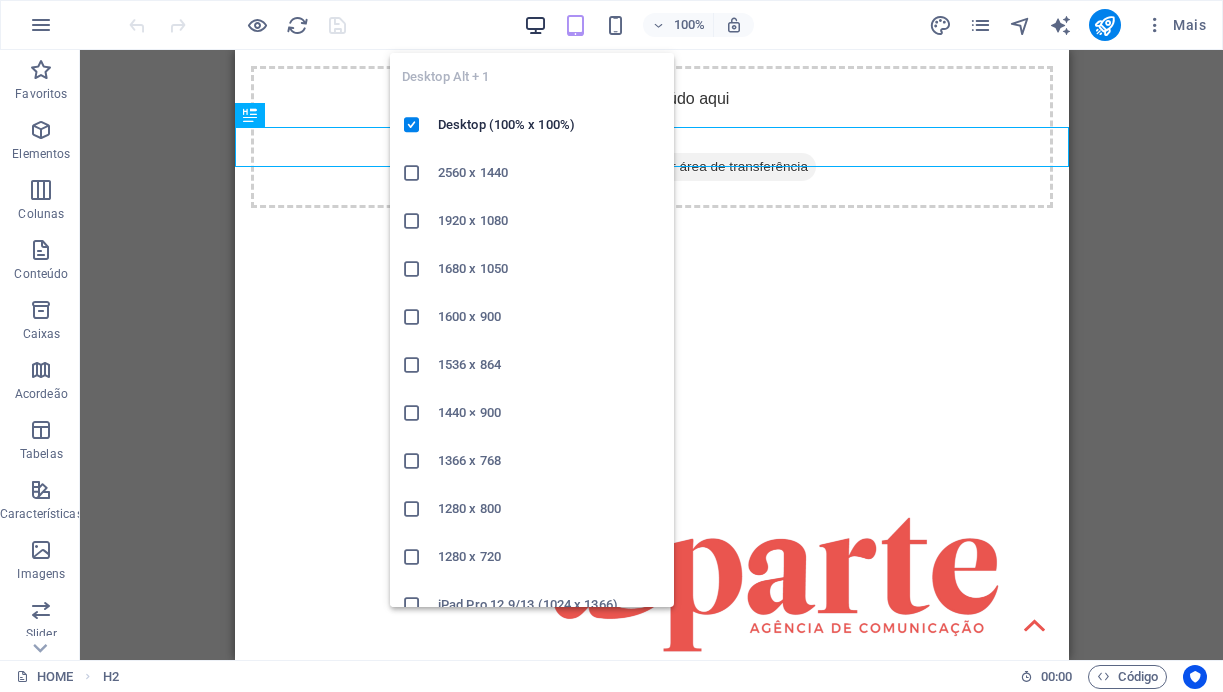 click at bounding box center [535, 25] 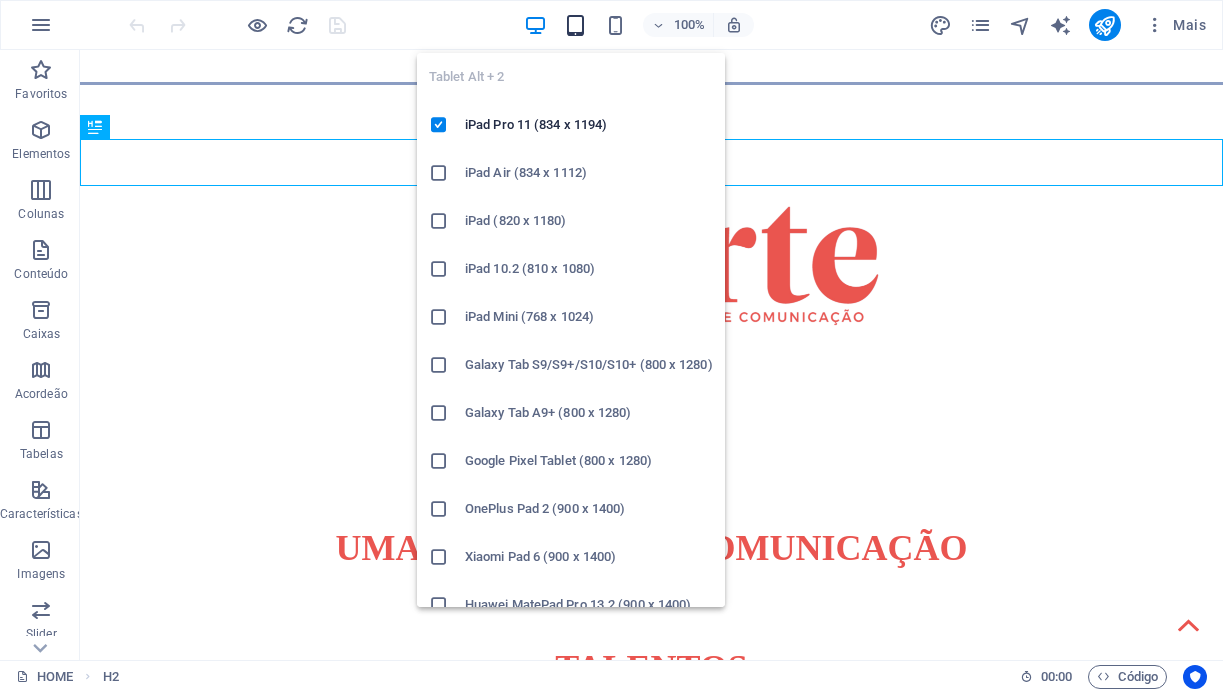 click at bounding box center (575, 25) 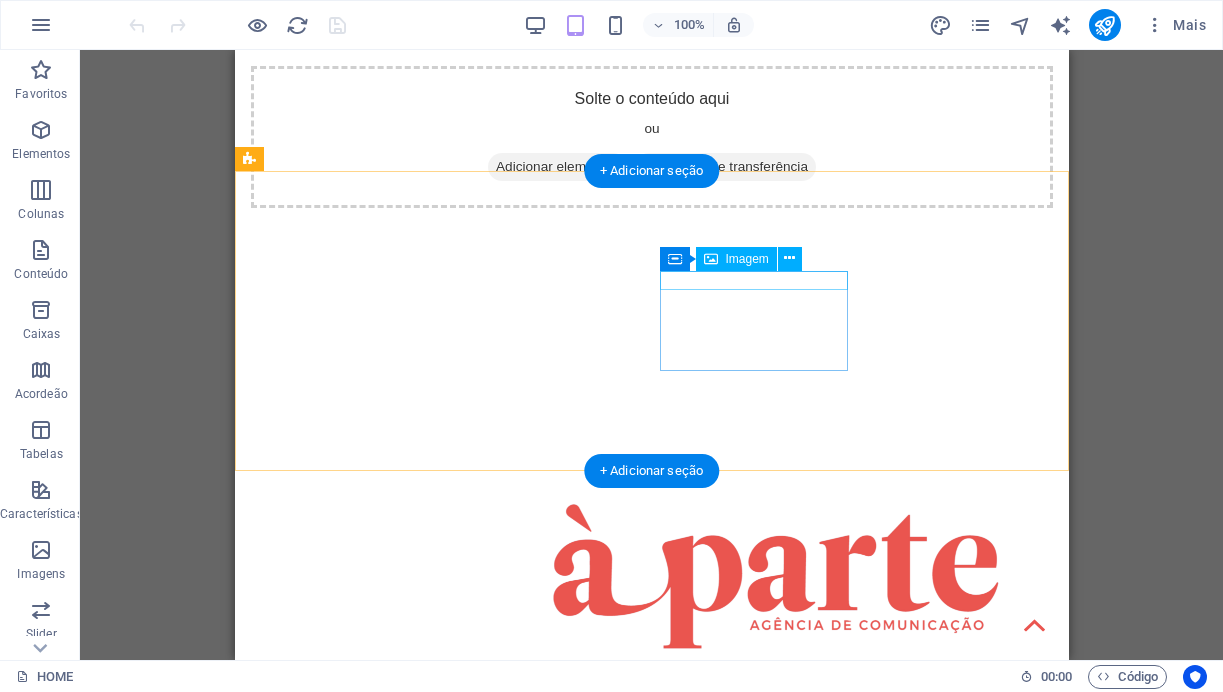 scroll, scrollTop: 632, scrollLeft: 0, axis: vertical 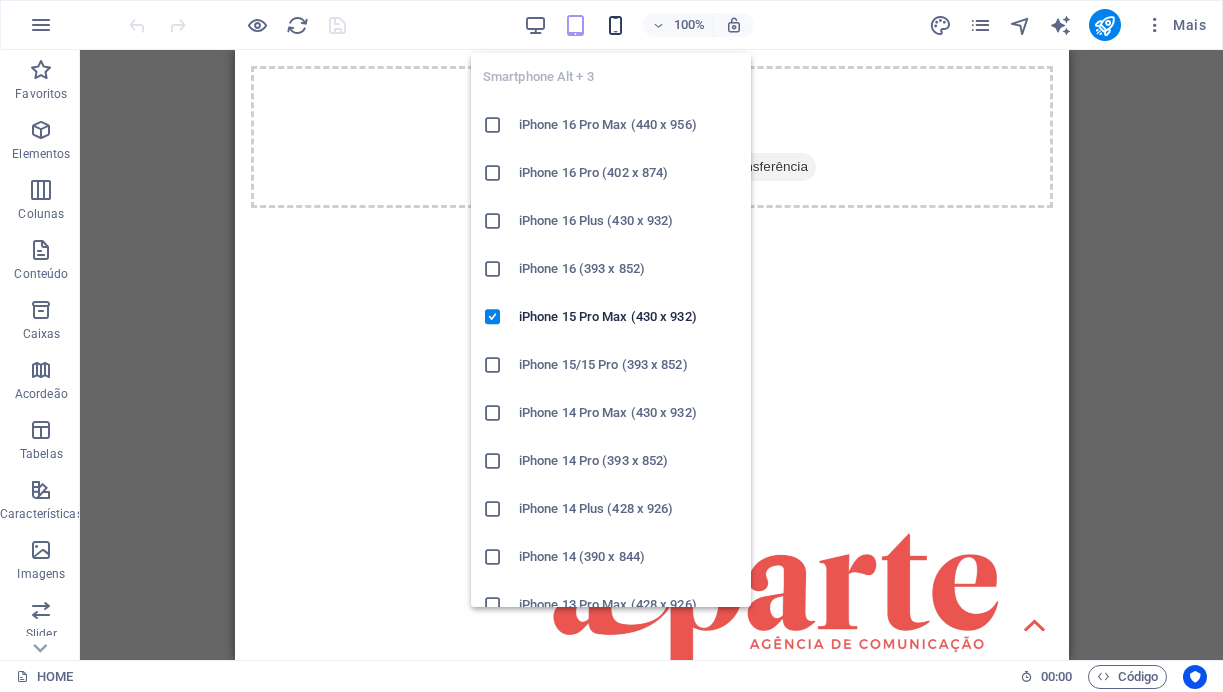 click at bounding box center (615, 25) 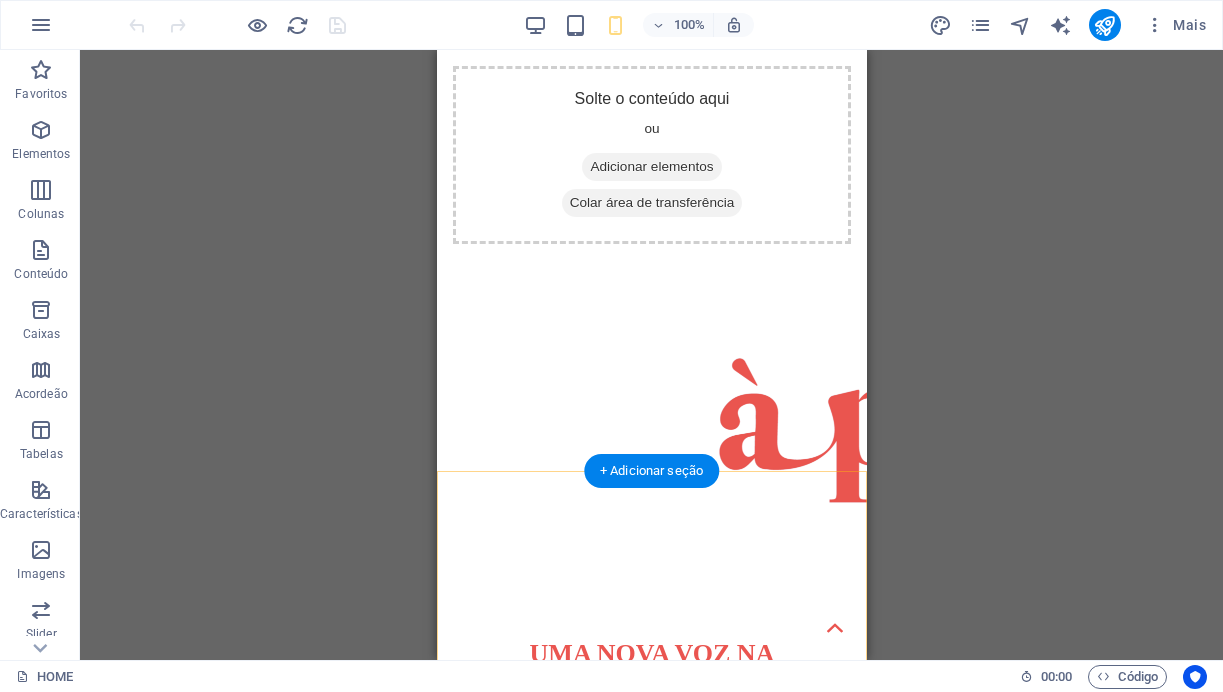 scroll, scrollTop: 794, scrollLeft: 0, axis: vertical 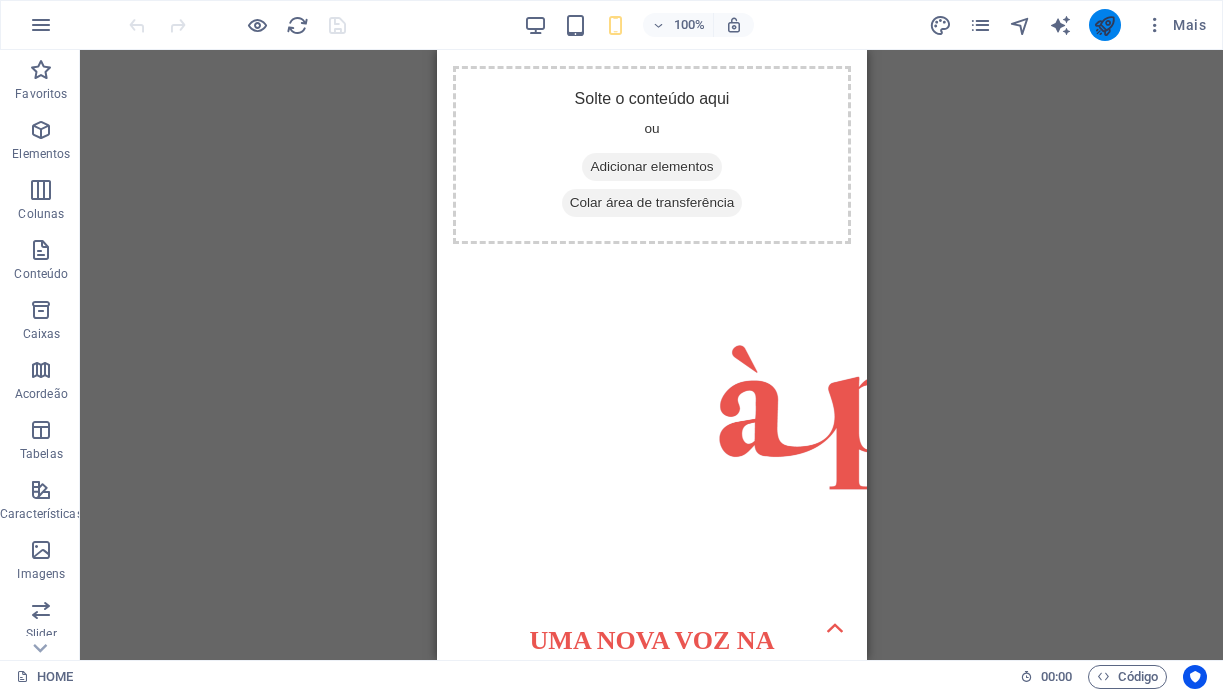 click at bounding box center (1104, 25) 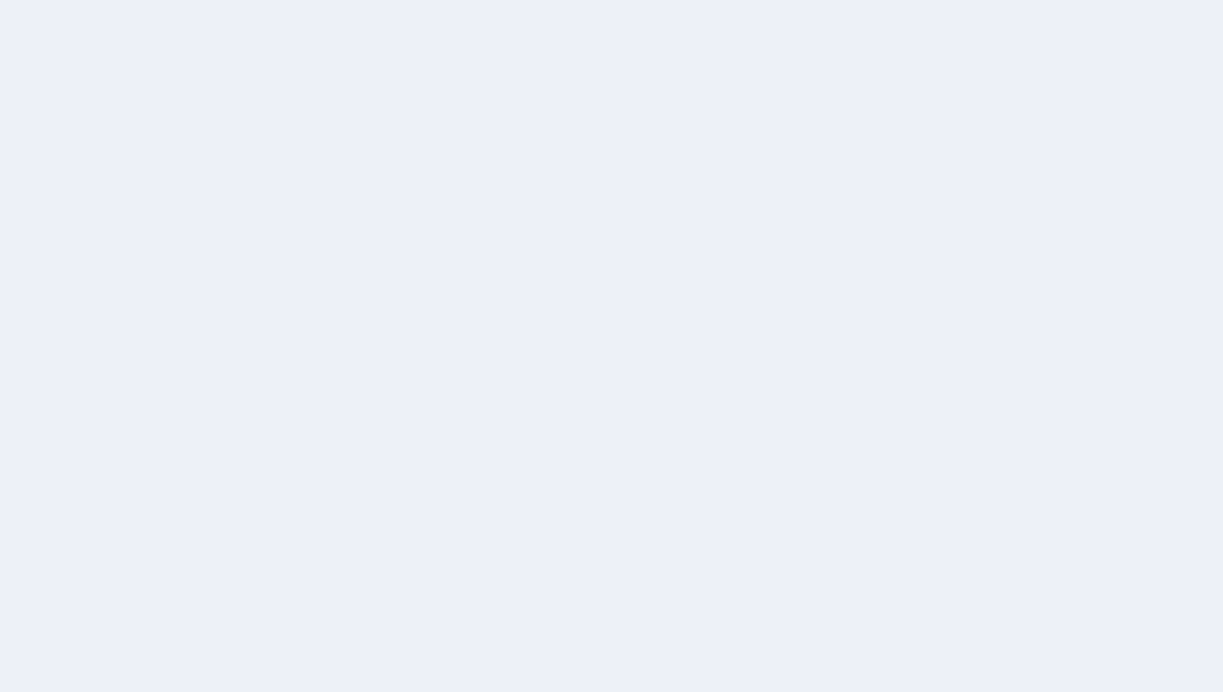 scroll, scrollTop: 0, scrollLeft: 0, axis: both 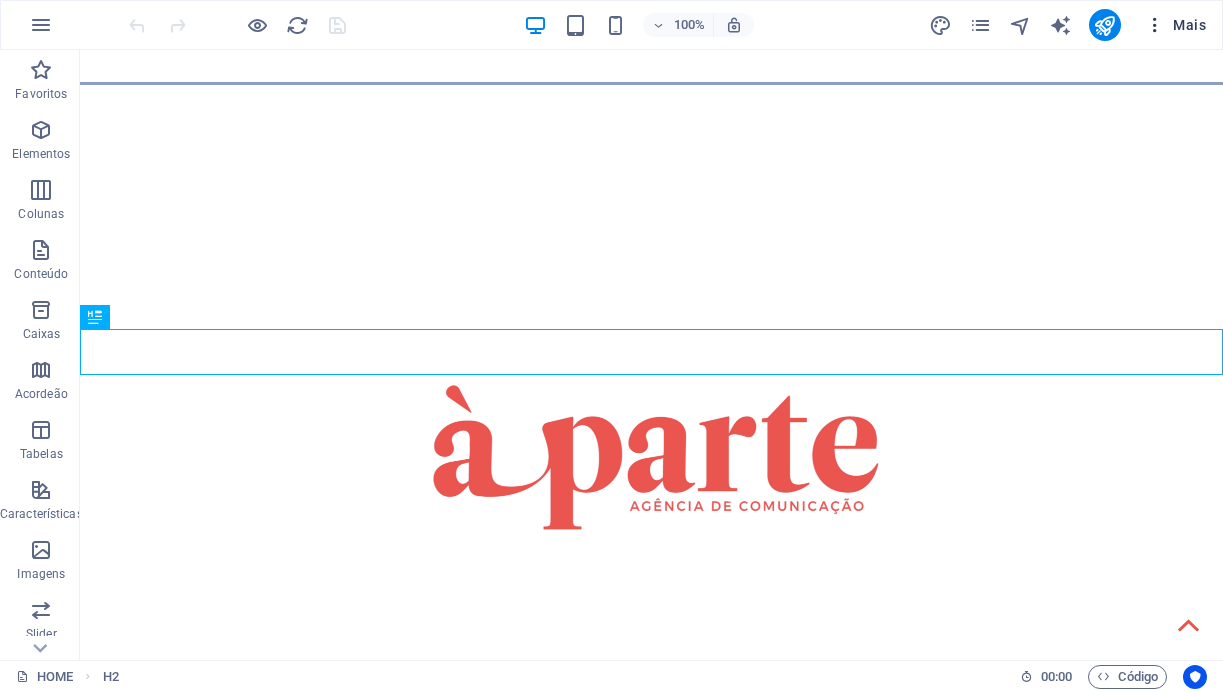 click at bounding box center [1155, 25] 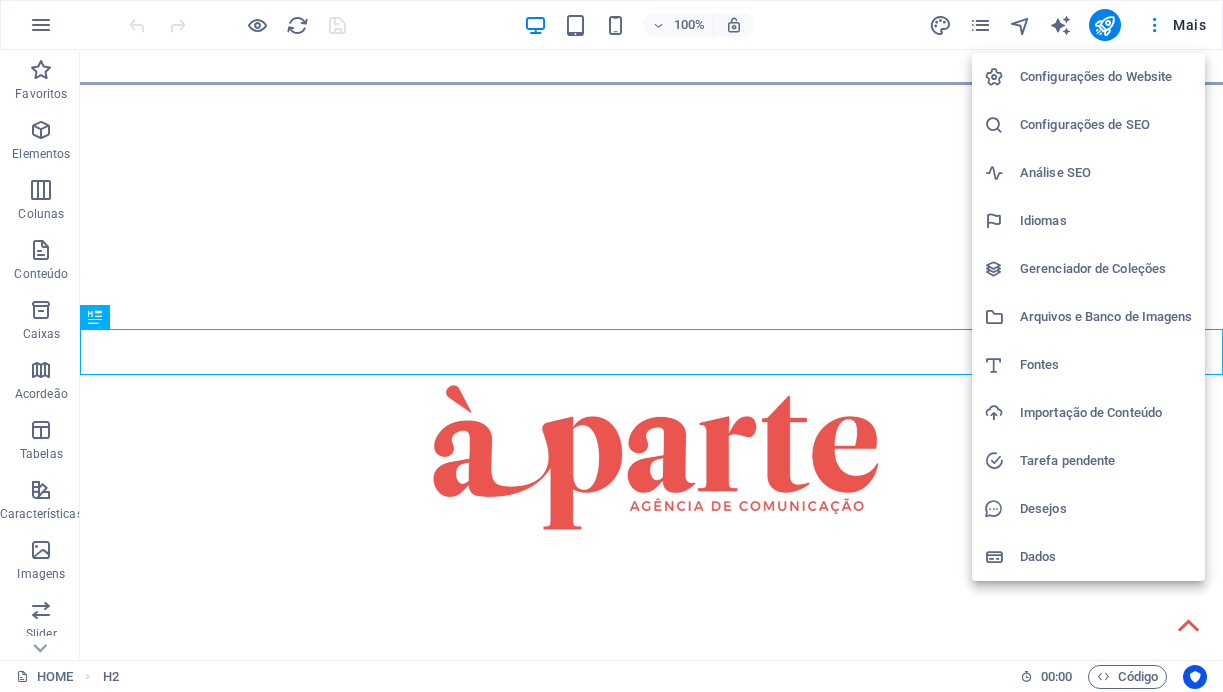 click on "Configurações de SEO" at bounding box center (1106, 125) 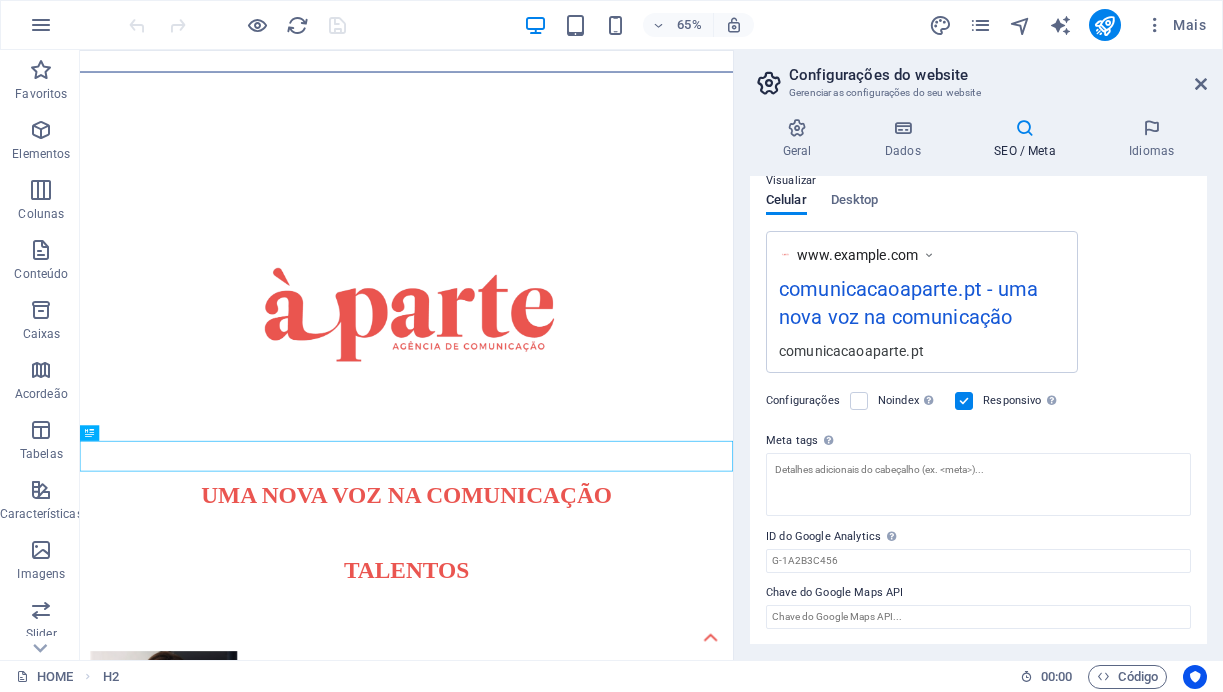scroll, scrollTop: 294, scrollLeft: 0, axis: vertical 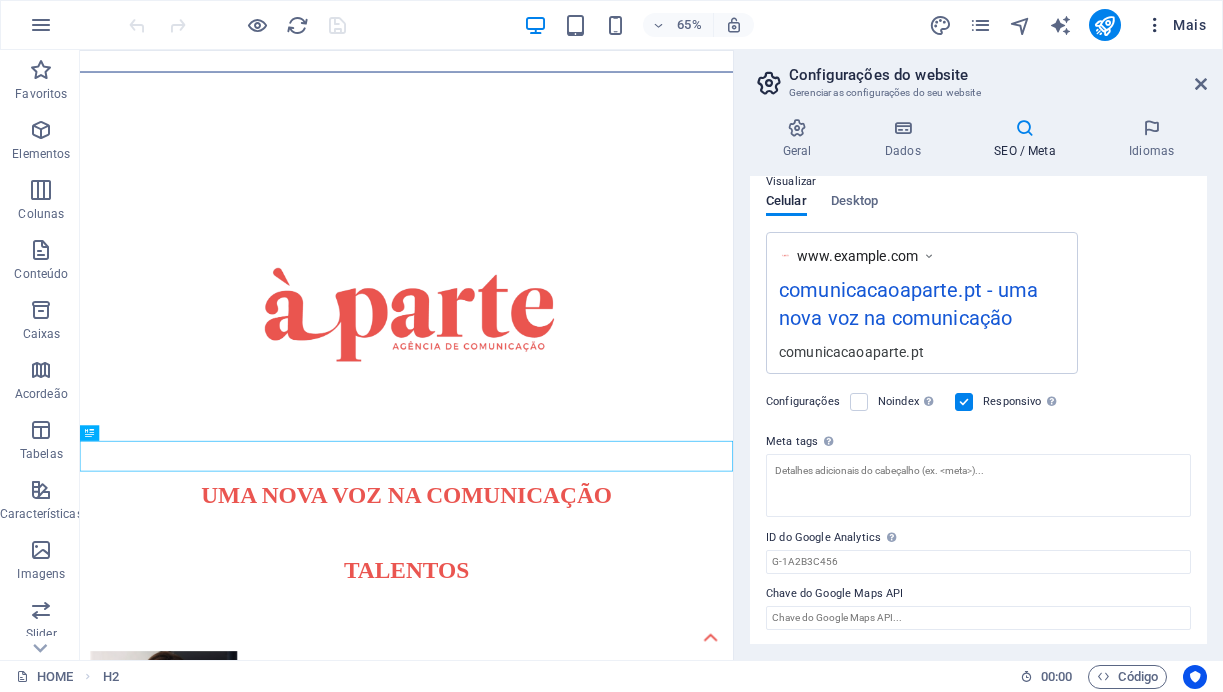 click on "Mais" at bounding box center [1175, 25] 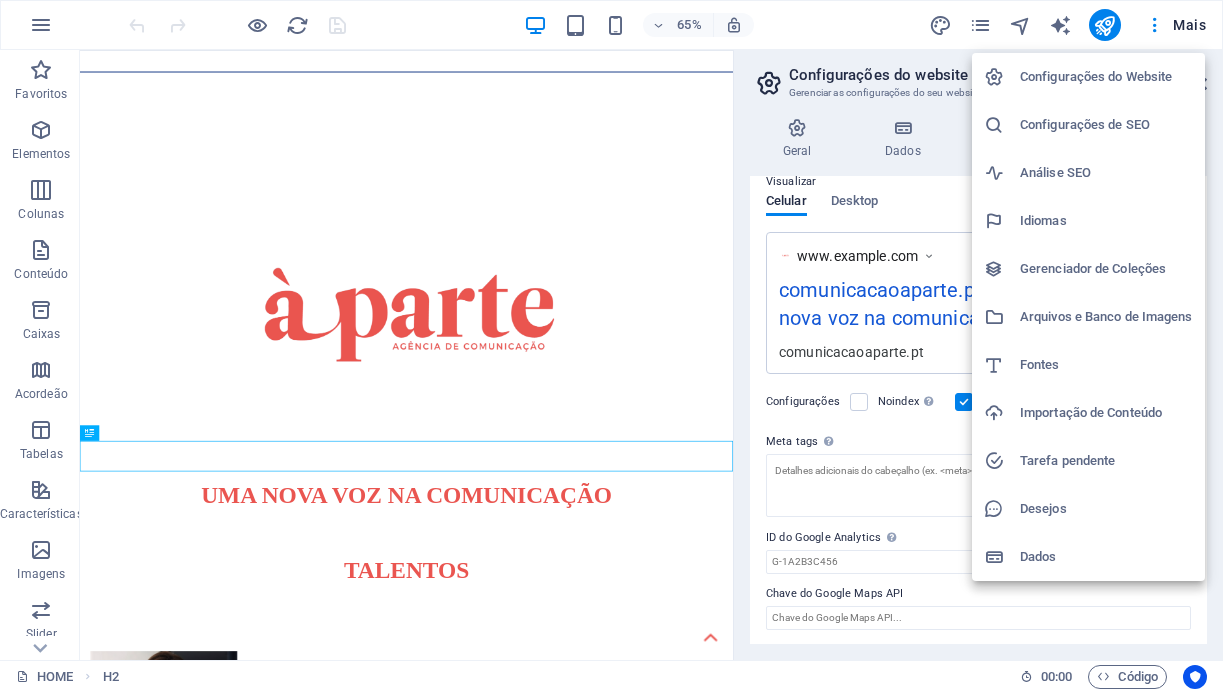 click at bounding box center [611, 346] 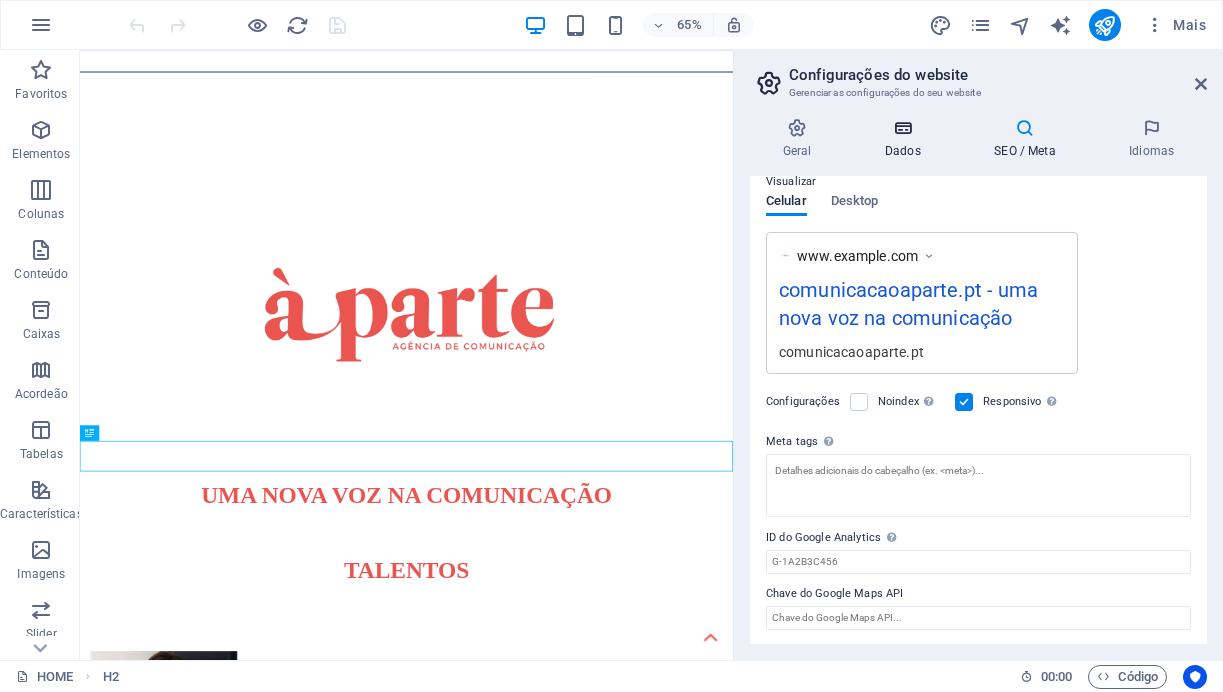 click at bounding box center [902, 128] 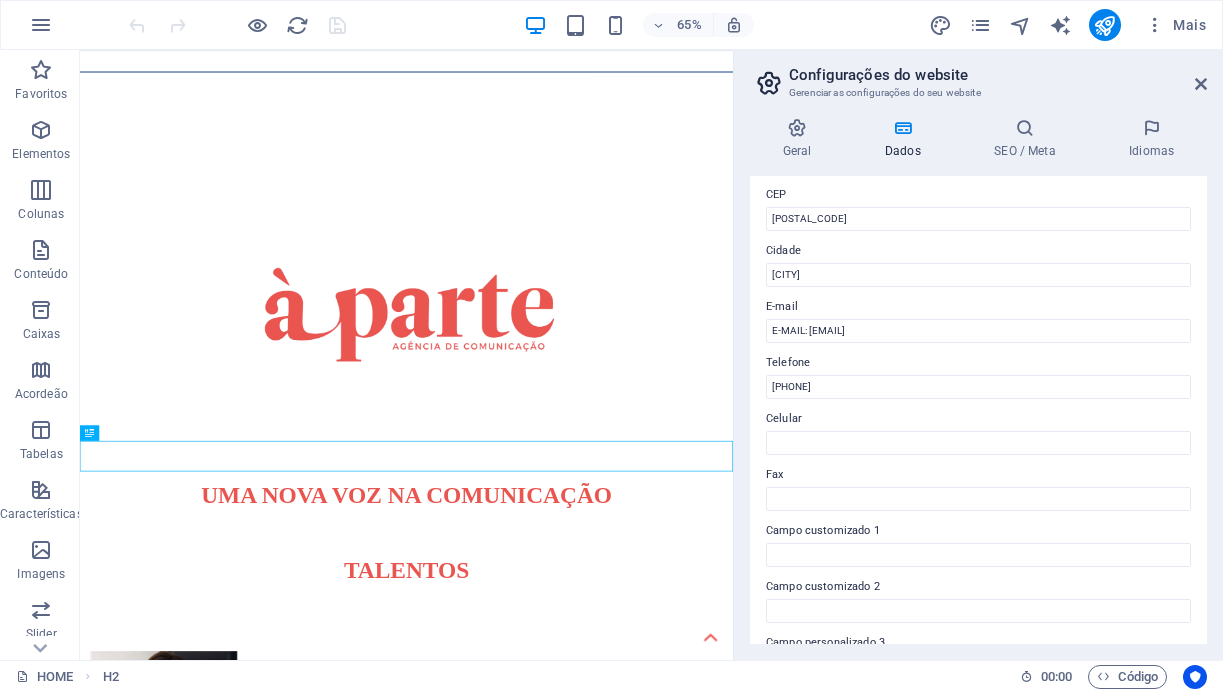 scroll, scrollTop: 492, scrollLeft: 0, axis: vertical 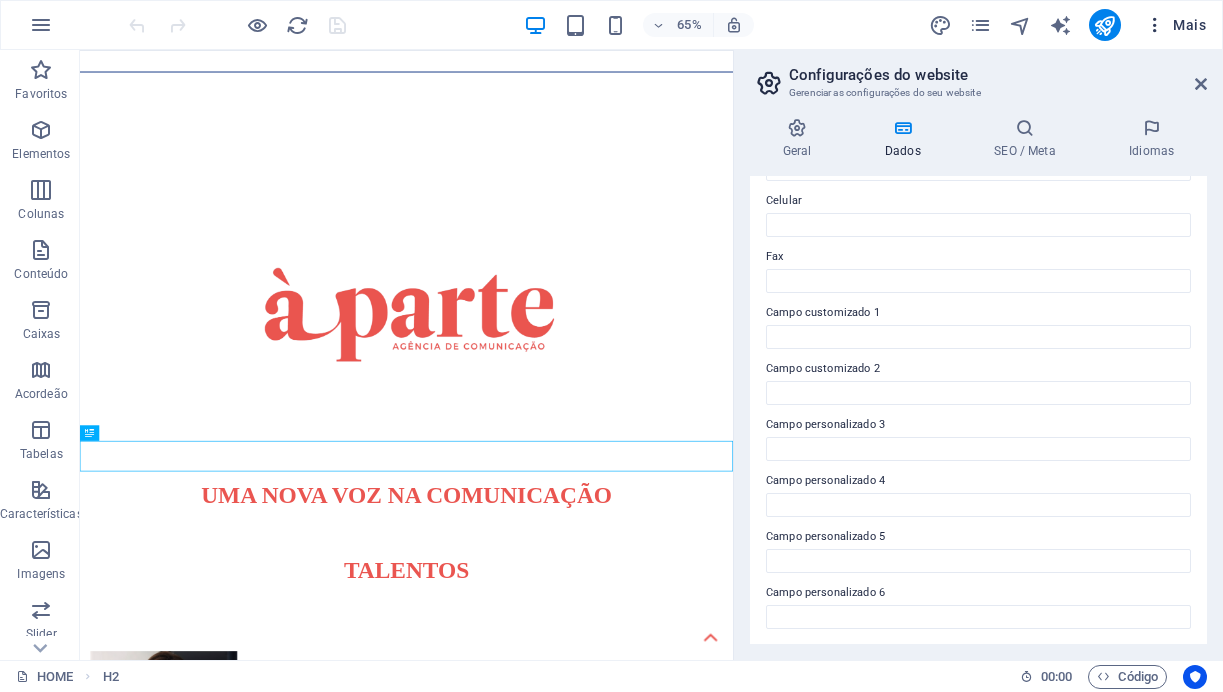 click at bounding box center [1155, 25] 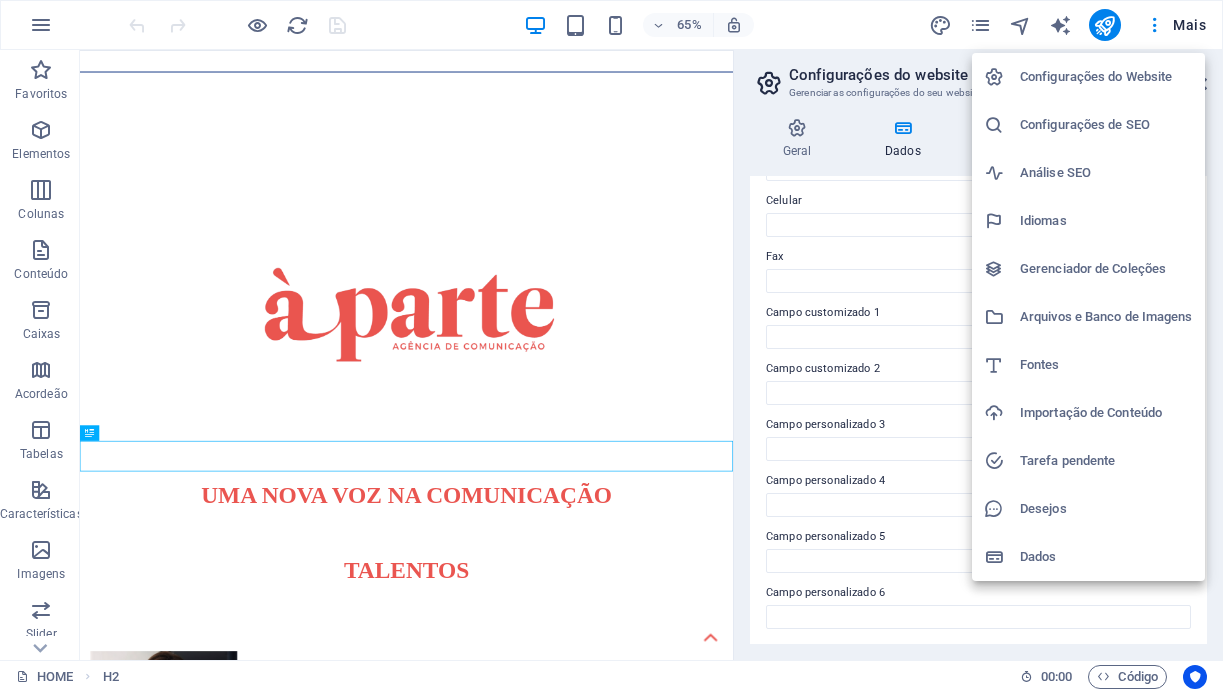 click on "Configurações do Website" at bounding box center [1106, 77] 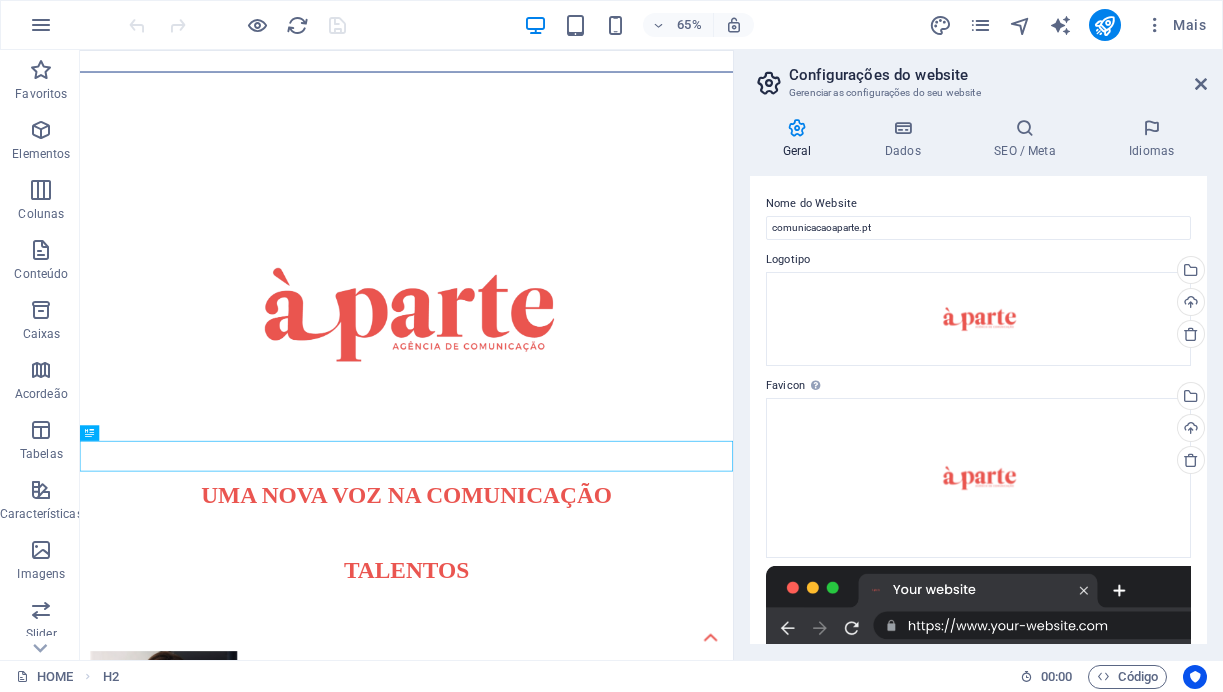 scroll, scrollTop: 35, scrollLeft: 0, axis: vertical 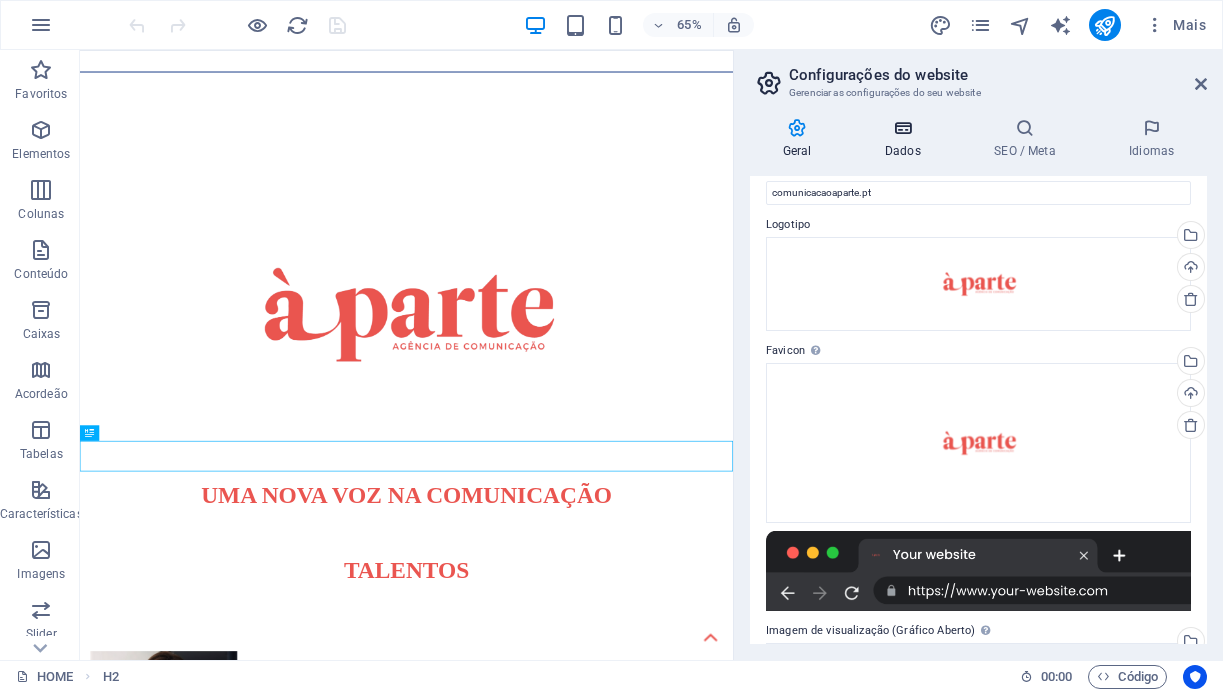 click at bounding box center [902, 128] 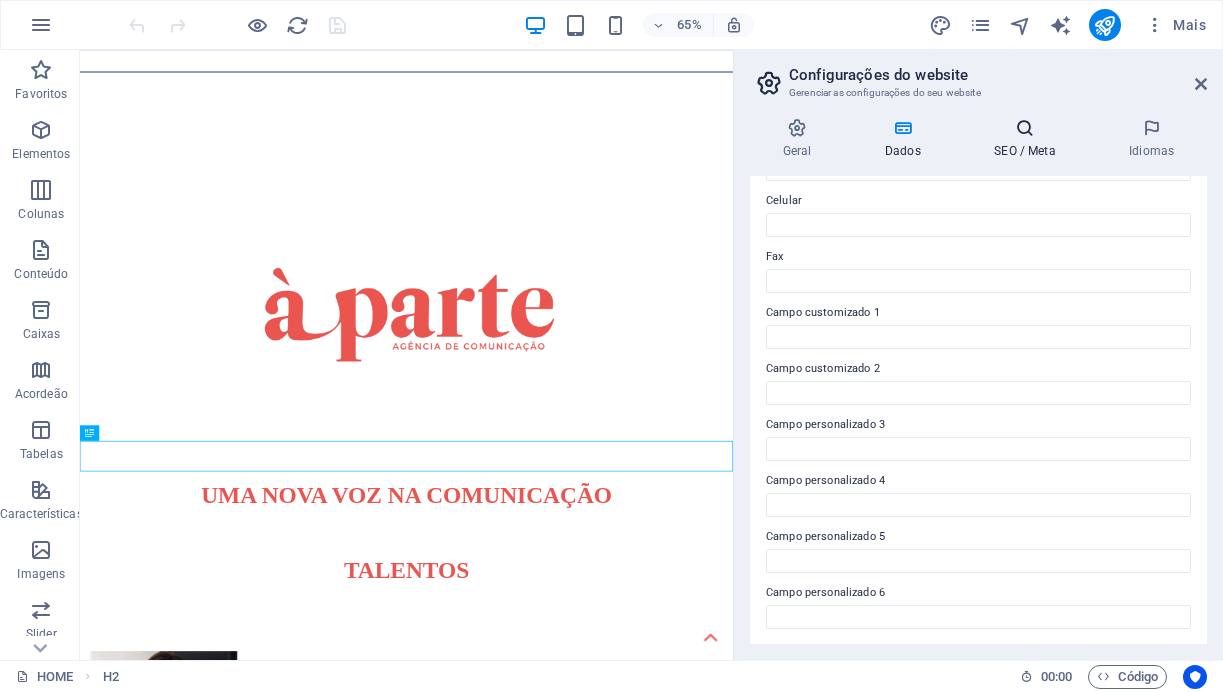 click on "SEO / Meta" at bounding box center (1029, 139) 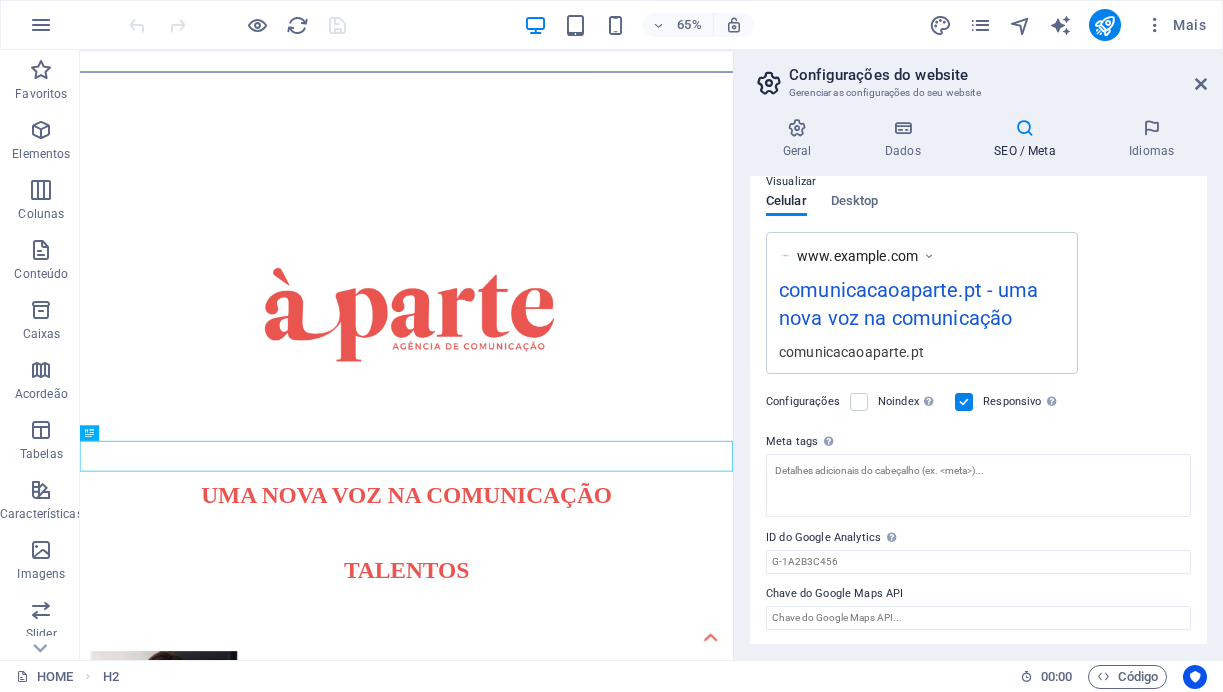 click on "Geral  Dados  SEO / Meta  Idiomas Nome do Website comunicacaoaparte.pt Logotipo Arraste os arquivos aqui, clique para escolher os arquivos ou selecione os arquivos em Arquivos ou em nossa galeria de fotos e vídeos gratuitos Selecione arquivos do gerenciador de arquivos, galeria de fotos ou faça upload de arquivo(s) Upload Favicon Defina o favicon do seu website aqui. Um favicon é um pequeno ícone mostrado na guia do navegador ao lado do título do seu website. Ajuda os visitantes a identificarem o seu website. Arraste os arquivos aqui, clique para escolher os arquivos ou selecione os arquivos em Arquivos ou em nossa galeria de fotos e vídeos gratuitos Selecione arquivos do gerenciador de arquivos, galeria de fotos ou faça upload de arquivo(s) Upload Imagem de visualização (Gráfico Aberto) Esta imagem será mostrada quando o website for compartilhado nas redes sociais Arraste os arquivos aqui, clique para escolher os arquivos ou Upload Empresa comunicacaoaparte.pt Nome Comunicação Àparte Sobrenome" at bounding box center [978, 381] 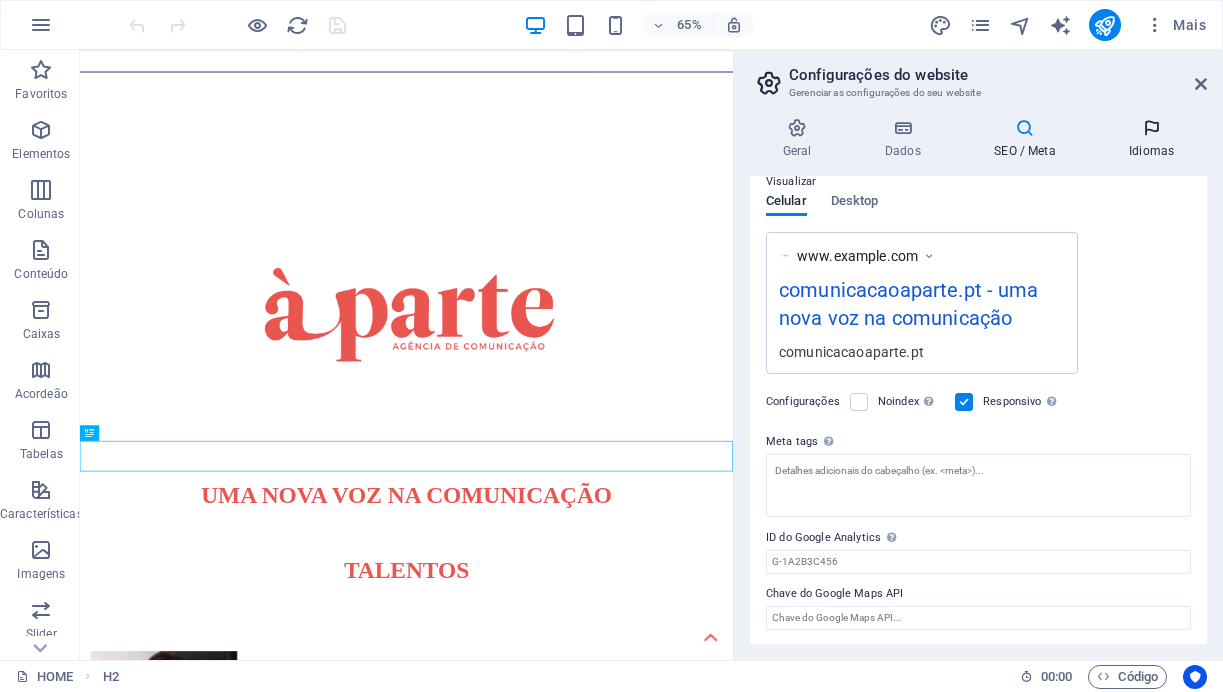 click on "Idiomas" at bounding box center [1151, 139] 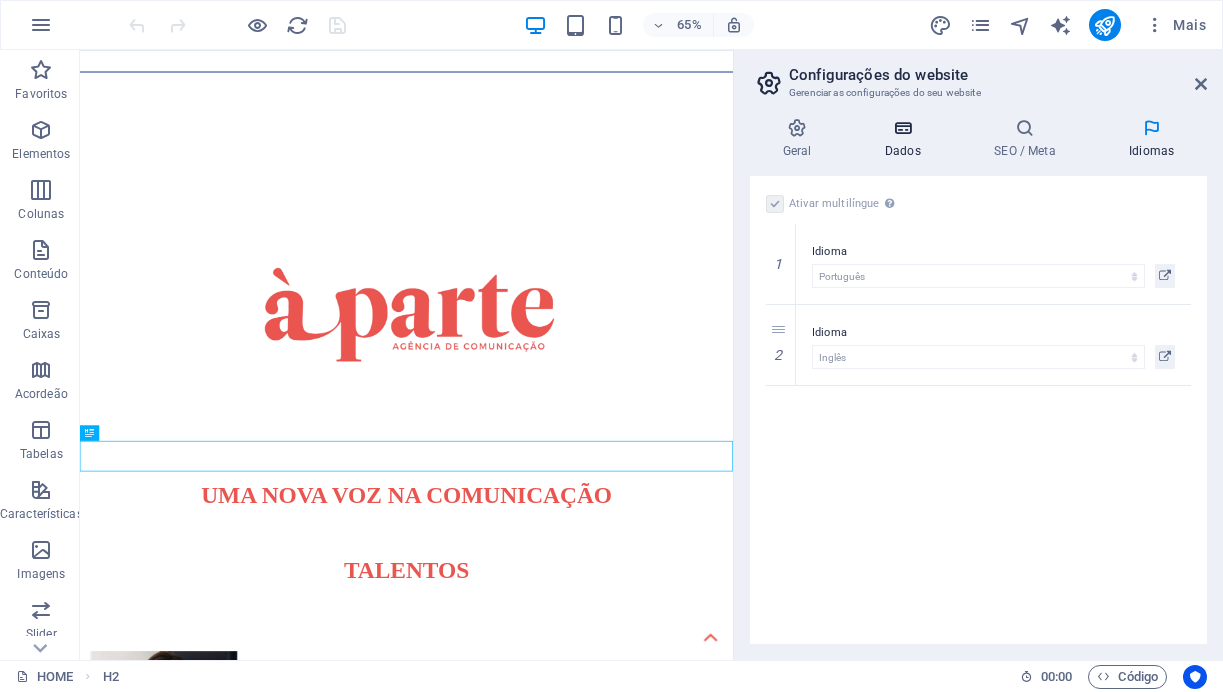 click at bounding box center (902, 128) 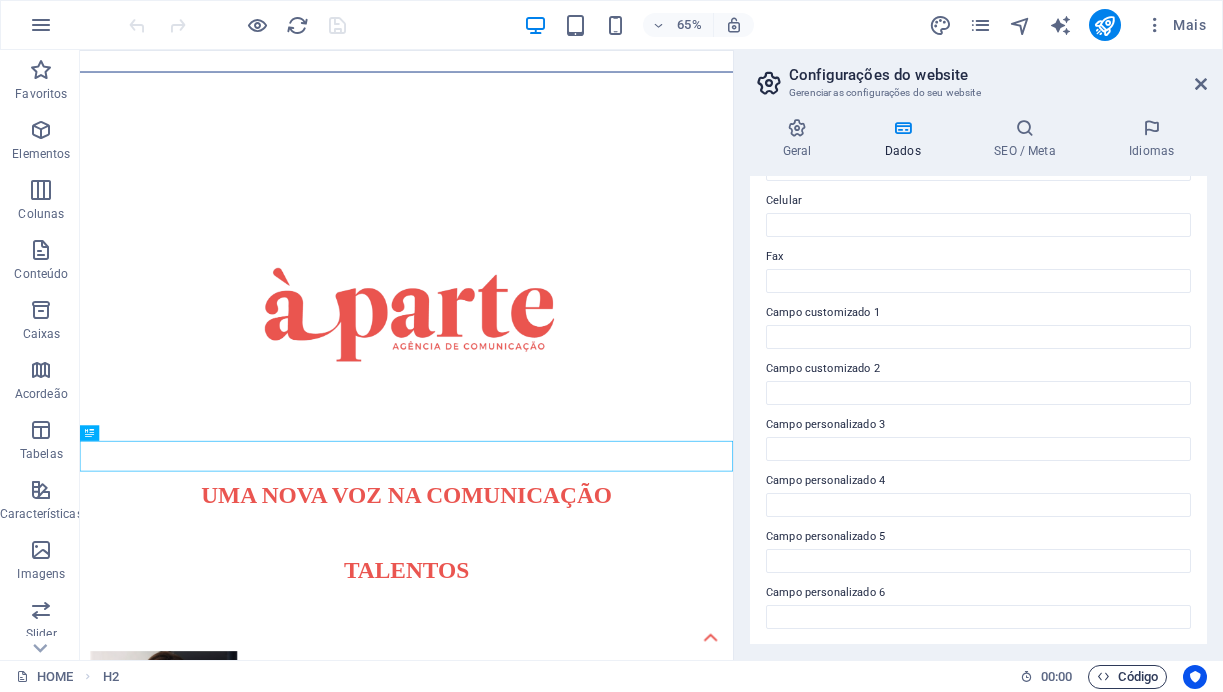 click on "Código" at bounding box center [1127, 677] 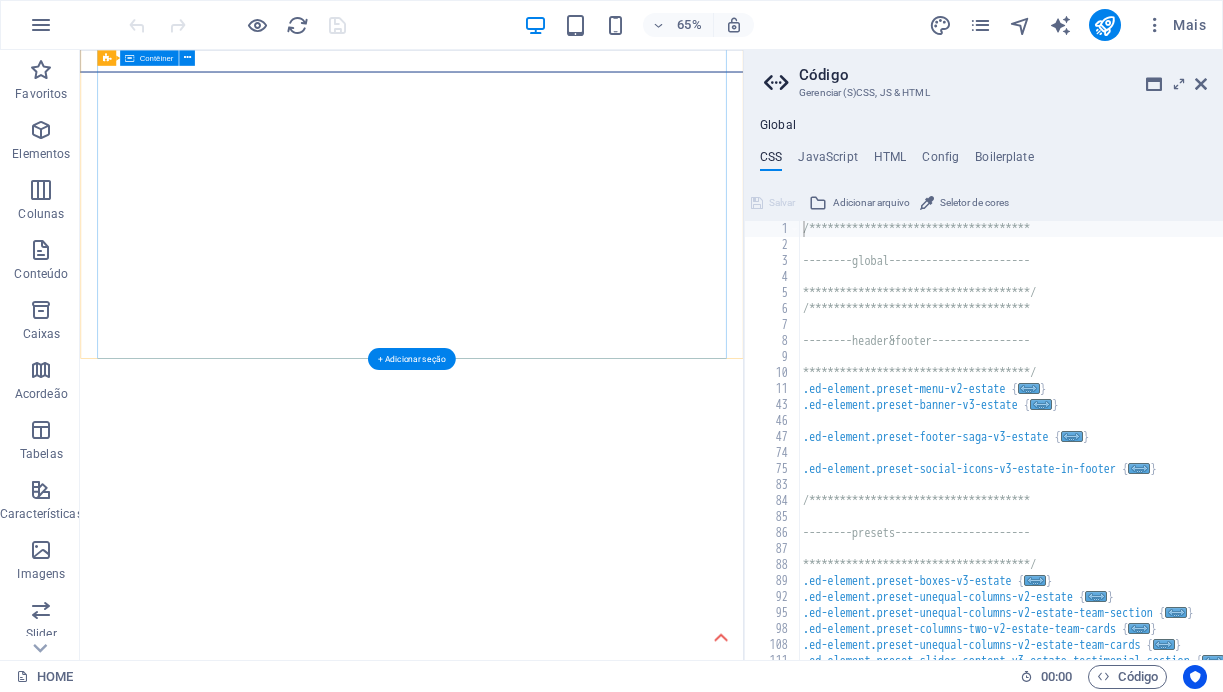 scroll, scrollTop: 0, scrollLeft: 0, axis: both 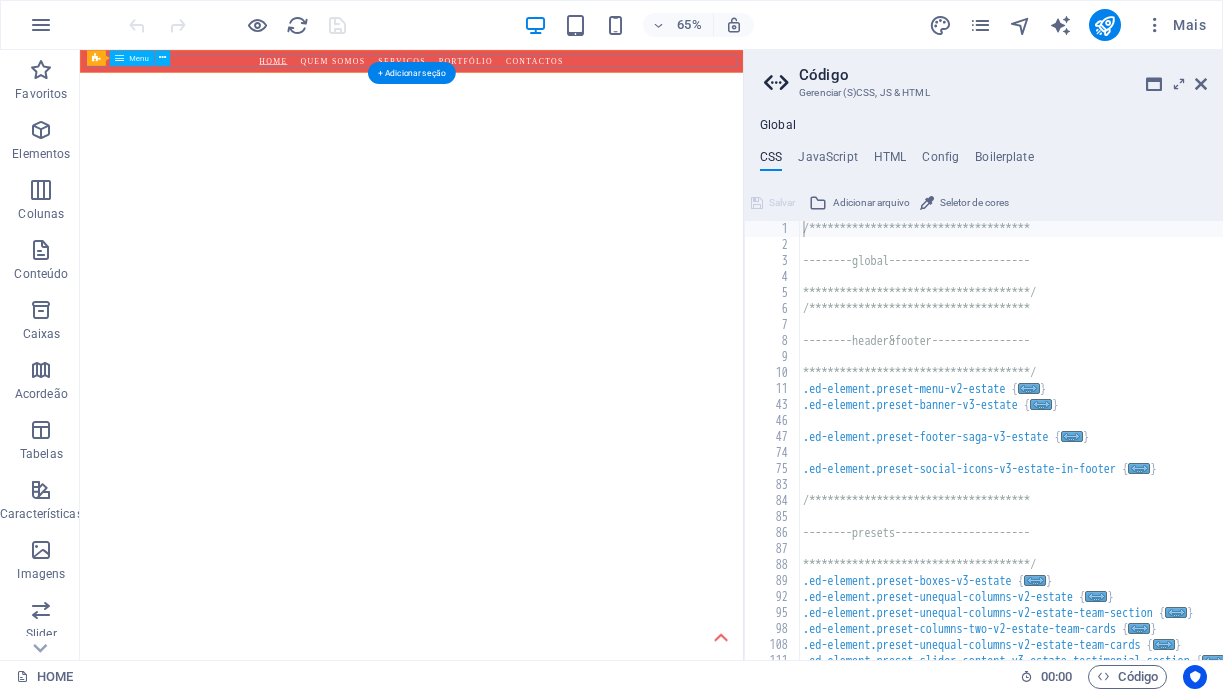 click on "HOME QUEM SOMOS SERVIÇOS PORTFÓLIO CONTACTOS" at bounding box center [590, 67] 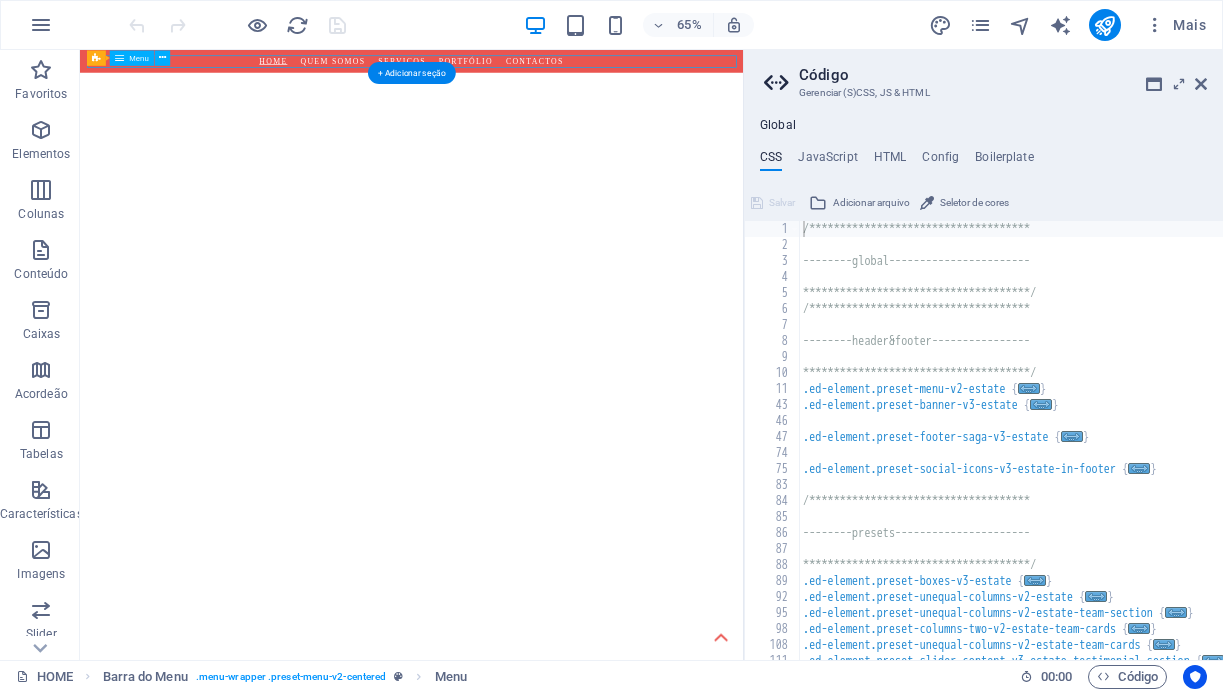click on "HOME QUEM SOMOS SERVIÇOS PORTFÓLIO CONTACTOS" at bounding box center [590, 67] 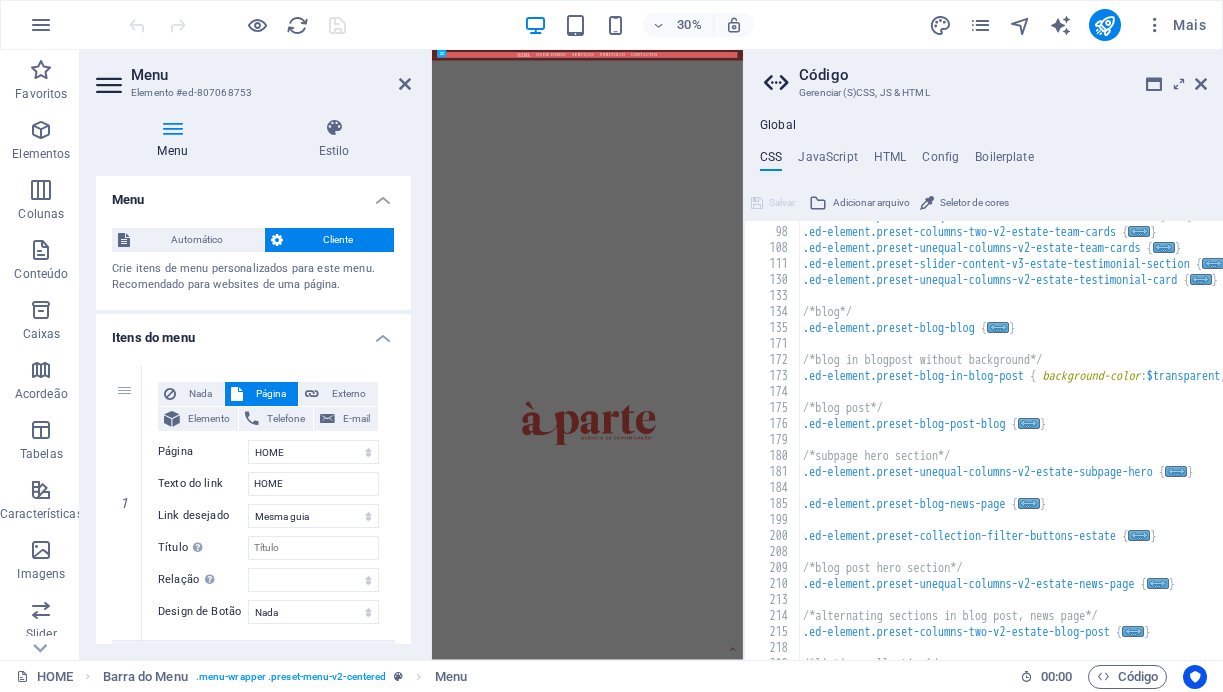 scroll, scrollTop: 0, scrollLeft: 0, axis: both 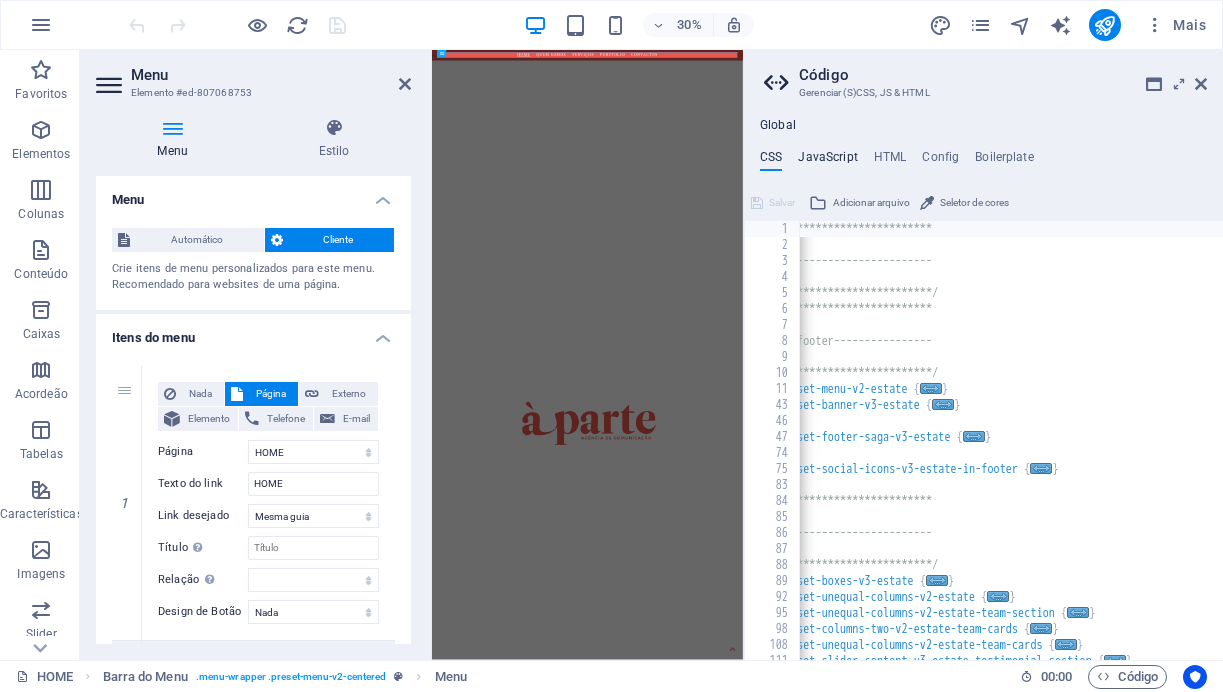 click on "JavaScript" at bounding box center [827, 161] 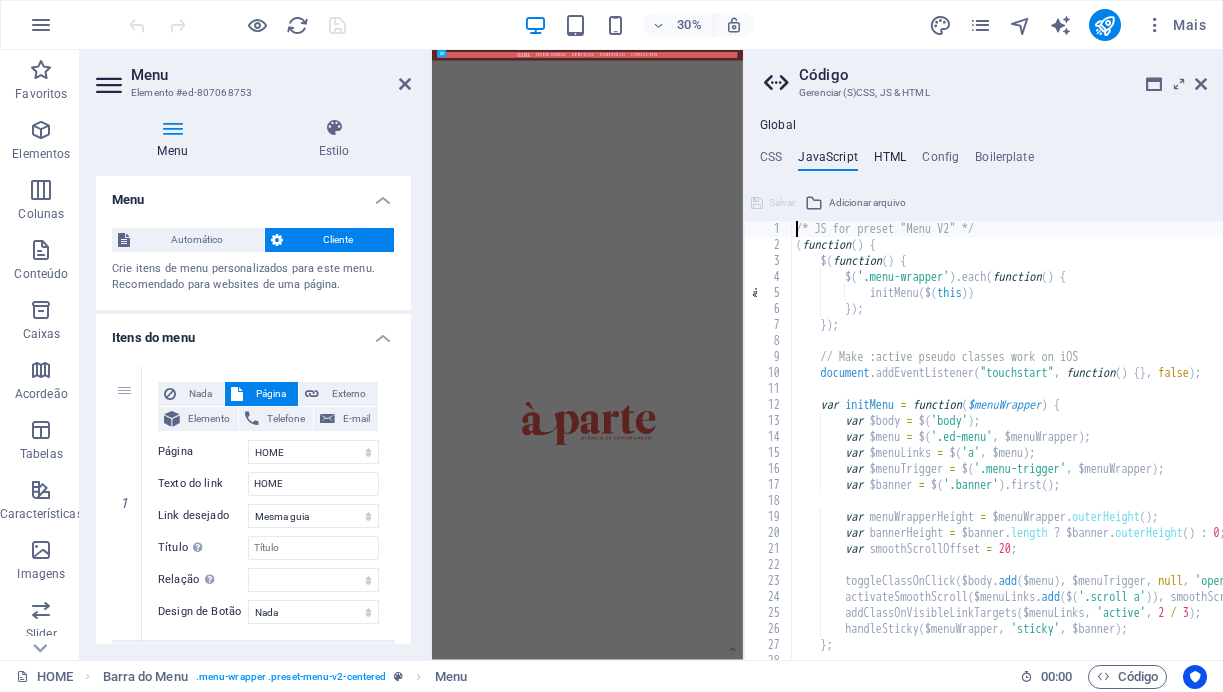 click on "HTML" at bounding box center [890, 161] 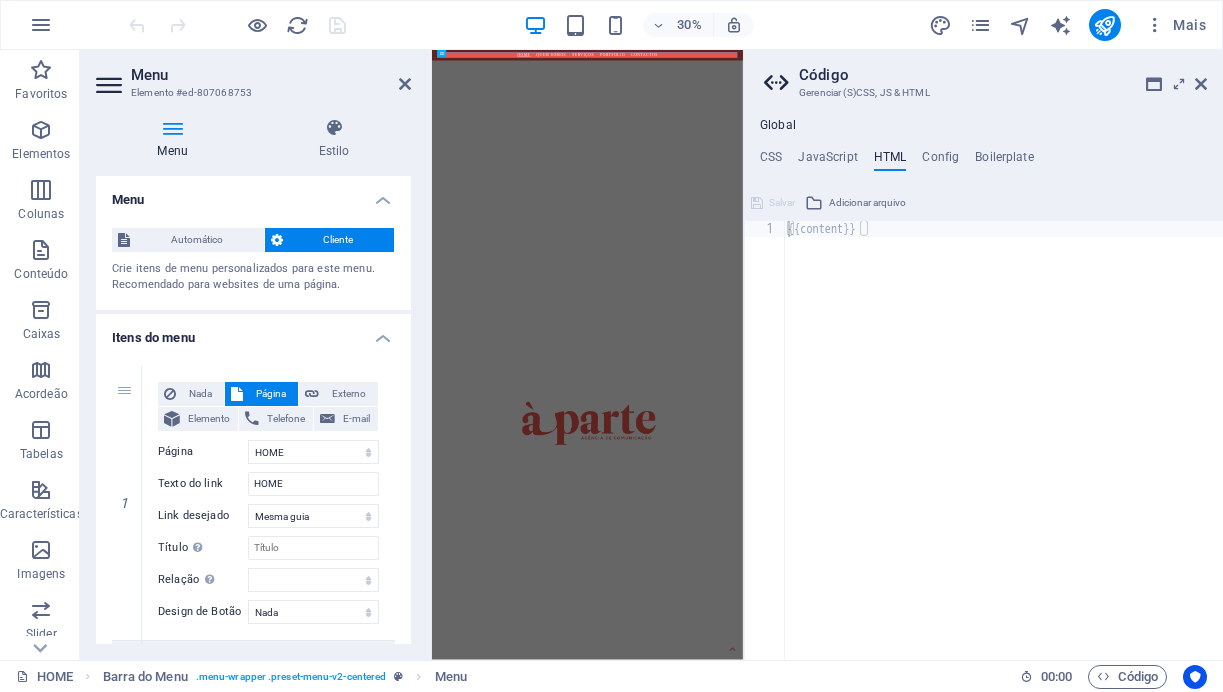 click on "CSS JavaScript HTML Config Boilerplate" at bounding box center (983, 161) 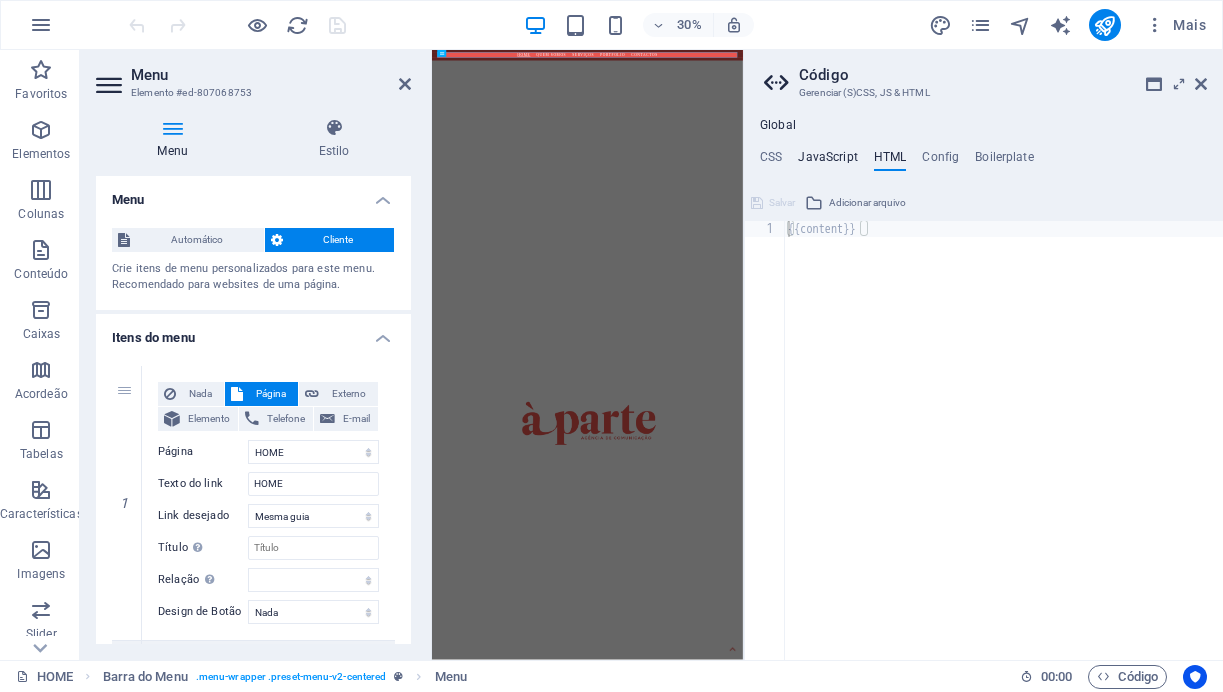 click on "JavaScript" at bounding box center [827, 161] 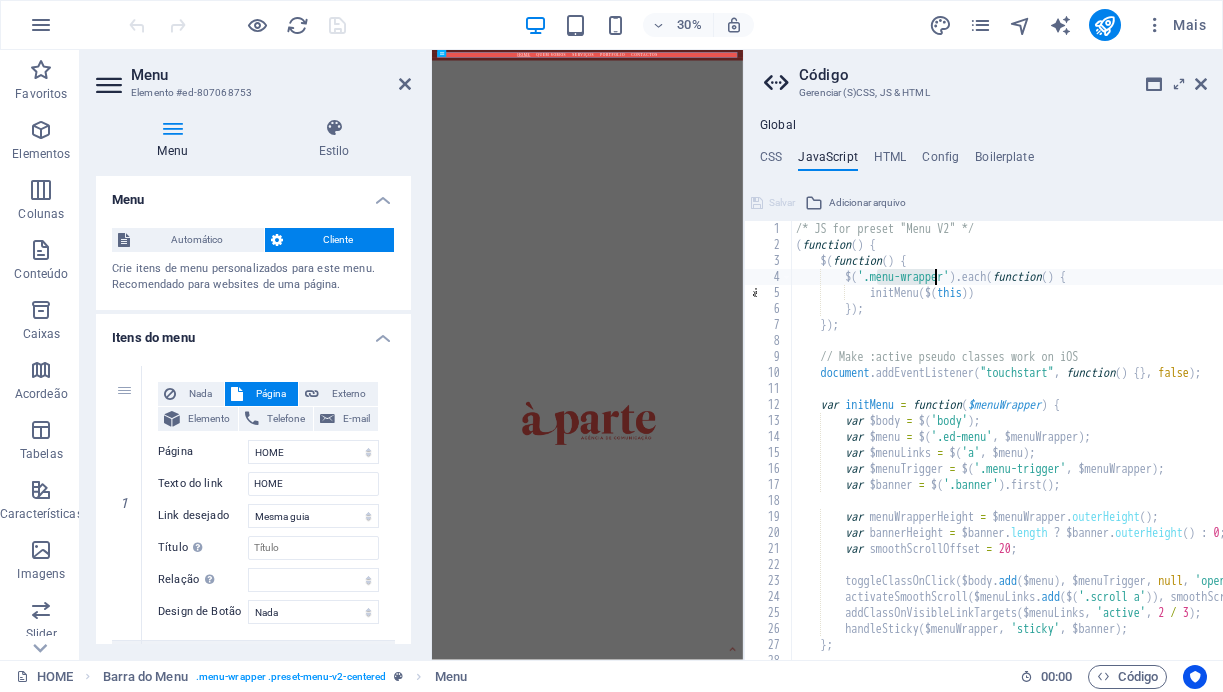 drag, startPoint x: 880, startPoint y: 273, endPoint x: 945, endPoint y: 274, distance: 65.00769 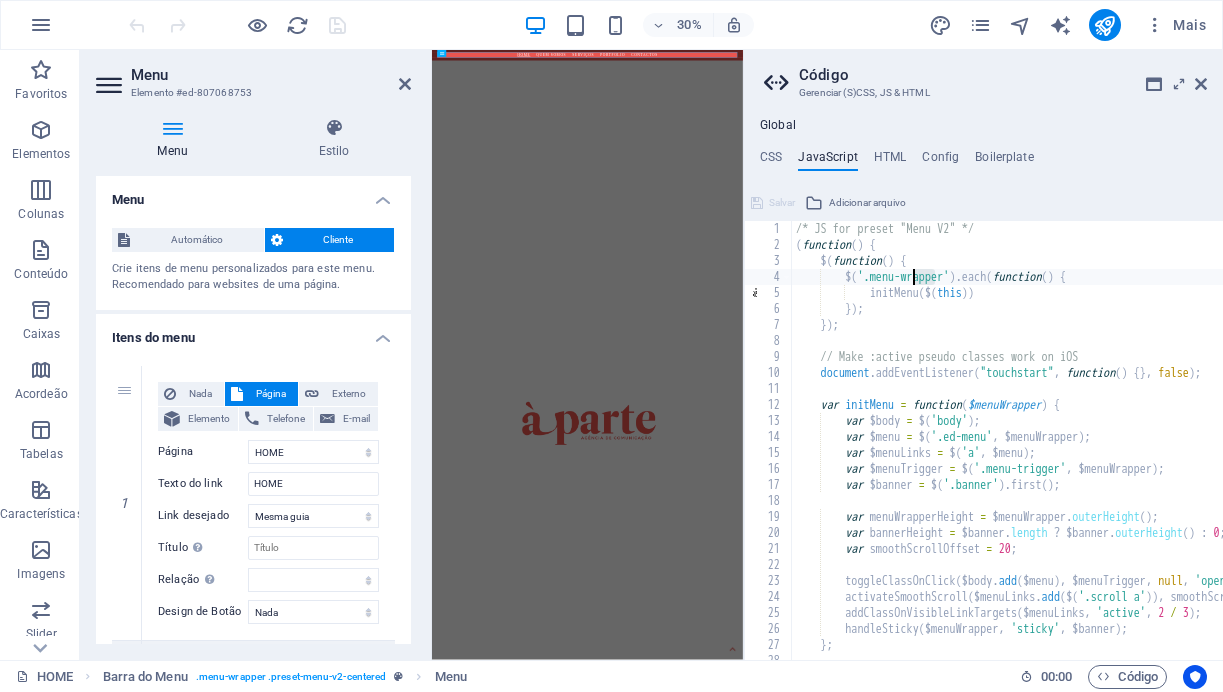 drag, startPoint x: 933, startPoint y: 274, endPoint x: 911, endPoint y: 274, distance: 22 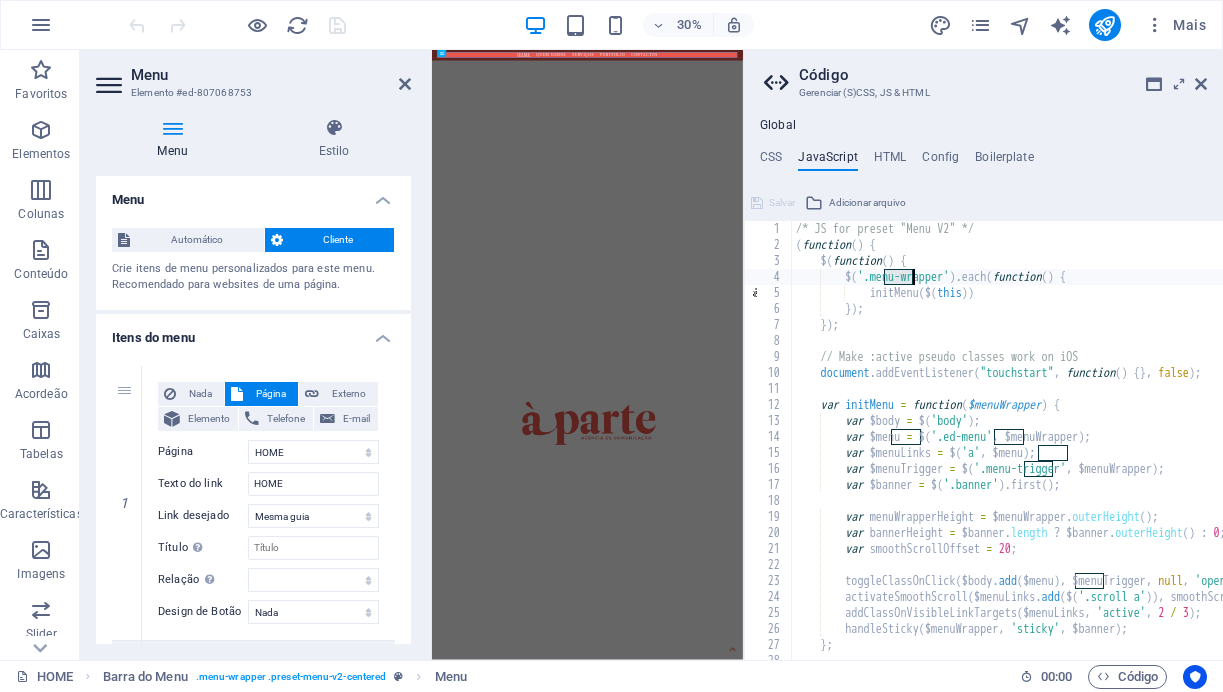 click on "/* JS for preset "Menu V2" */ ( function ( )   {      $ ( function ( )   {           $ ( '.menu-wrapper' ) . each ( function ( )   {                initMenu ( $ ( this ))           }) ;      }) ;      // Make :active pseudo classes work on iOS      document . addEventListener ( "touchstart" ,   function ( )   { } ,   false ) ;      var   initMenu   =   function ( $menuWrapper )   {           var   $body   =   $ ( 'body' ) ;           var   $menu   =   $ ( '.ed-menu' ,   $menuWrapper ) ;           var   $menuLinks   =   $ ( 'a' ,   $menu ) ;           var   $menuTrigger   =   $ ( '.menu-trigger' ,   $menuWrapper ) ;           var   $banner   =   $ ( '.banner' ) . first ( ) ;           var   menuWrapperHeight   =   $menuWrapper . outerHeight ( ) ;           var   bannerHeight   =   $banner . length   ?   $banner . outerHeight ( )   :   0 ;           var   smoothScrollOffset   =   20 ;                     toggleClassOnClick ( $body . add ( $menu ) ,   $menuTrigger ,   null ,   'open open-menu' ) ;             (" at bounding box center [1291, 456] 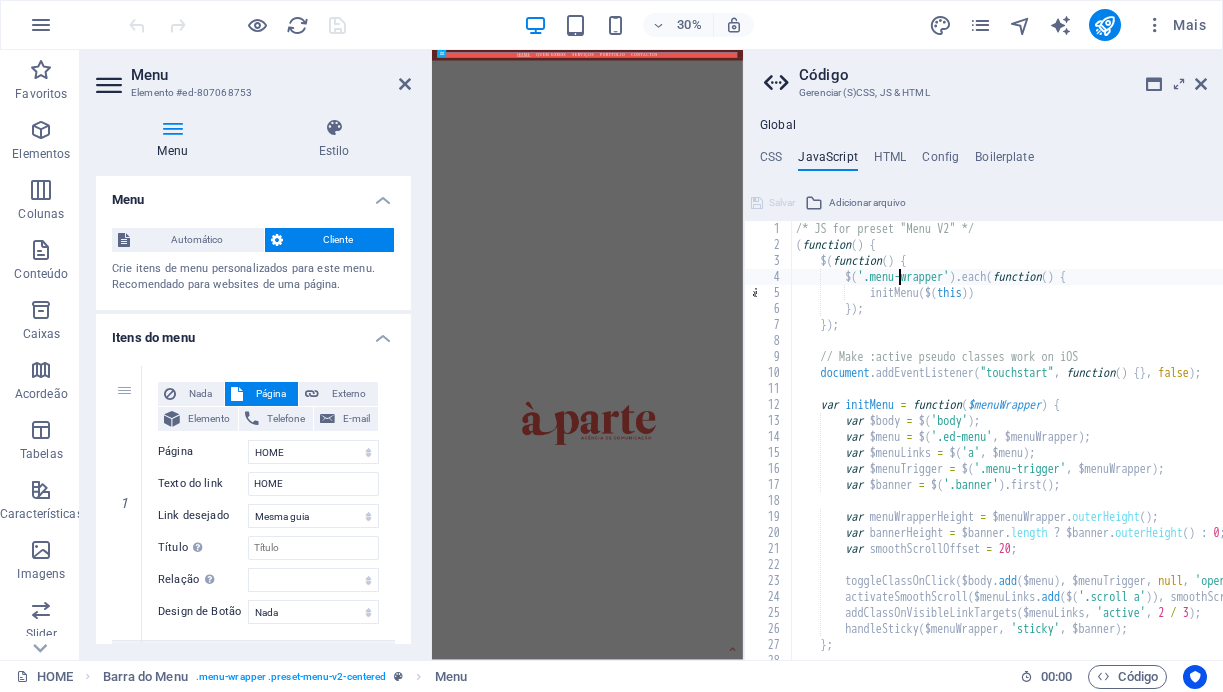 click on "/* JS for preset "Menu V2" */ ( function ( )   {      $ ( function ( )   {           $ ( '.menu-wrapper' ) . each ( function ( )   {                initMenu ( $ ( this ))           }) ;      }) ;      // Make :active pseudo classes work on iOS      document . addEventListener ( "touchstart" ,   function ( )   { } ,   false ) ;      var   initMenu   =   function ( $menuWrapper )   {           var   $body   =   $ ( 'body' ) ;           var   $menu   =   $ ( '.ed-menu' ,   $menuWrapper ) ;           var   $menuLinks   =   $ ( 'a' ,   $menu ) ;           var   $menuTrigger   =   $ ( '.menu-trigger' ,   $menuWrapper ) ;           var   $banner   =   $ ( '.banner' ) . first ( ) ;           var   menuWrapperHeight   =   $menuWrapper . outerHeight ( ) ;           var   bannerHeight   =   $banner . length   ?   $banner . outerHeight ( )   :   0 ;           var   smoothScrollOffset   =   20 ;                     toggleClassOnClick ( $body . add ( $menu ) ,   $menuTrigger ,   null ,   'open open-menu' ) ;             (" at bounding box center (1291, 456) 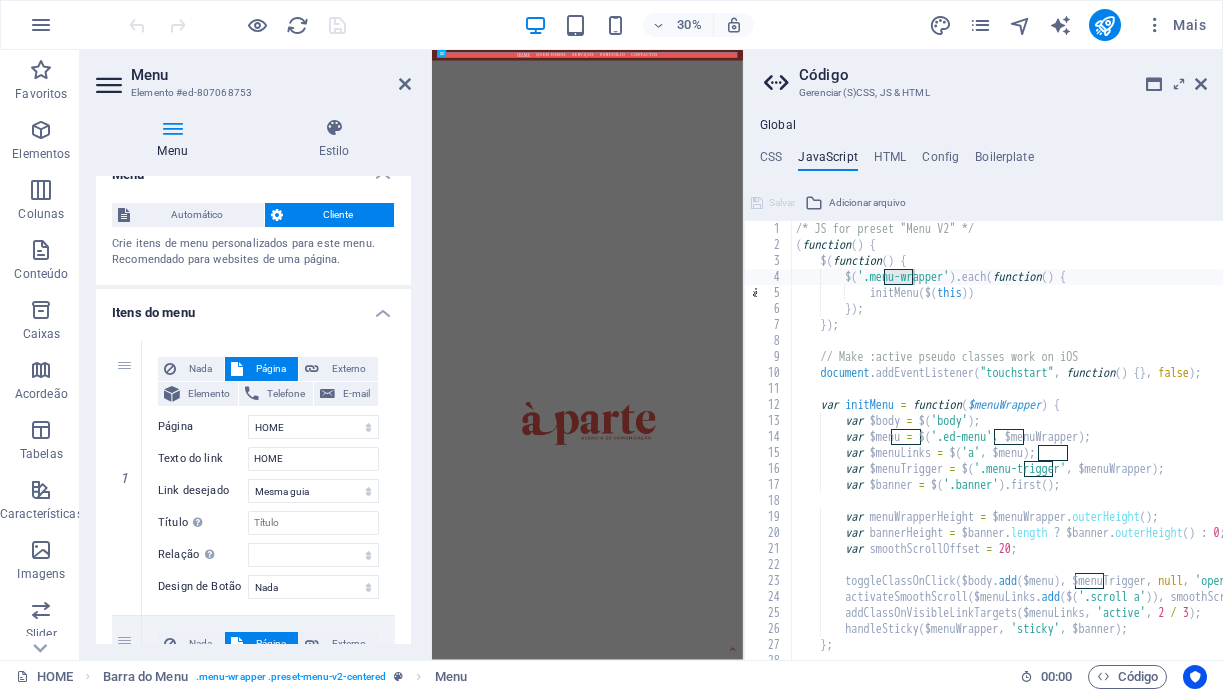 scroll, scrollTop: 0, scrollLeft: 0, axis: both 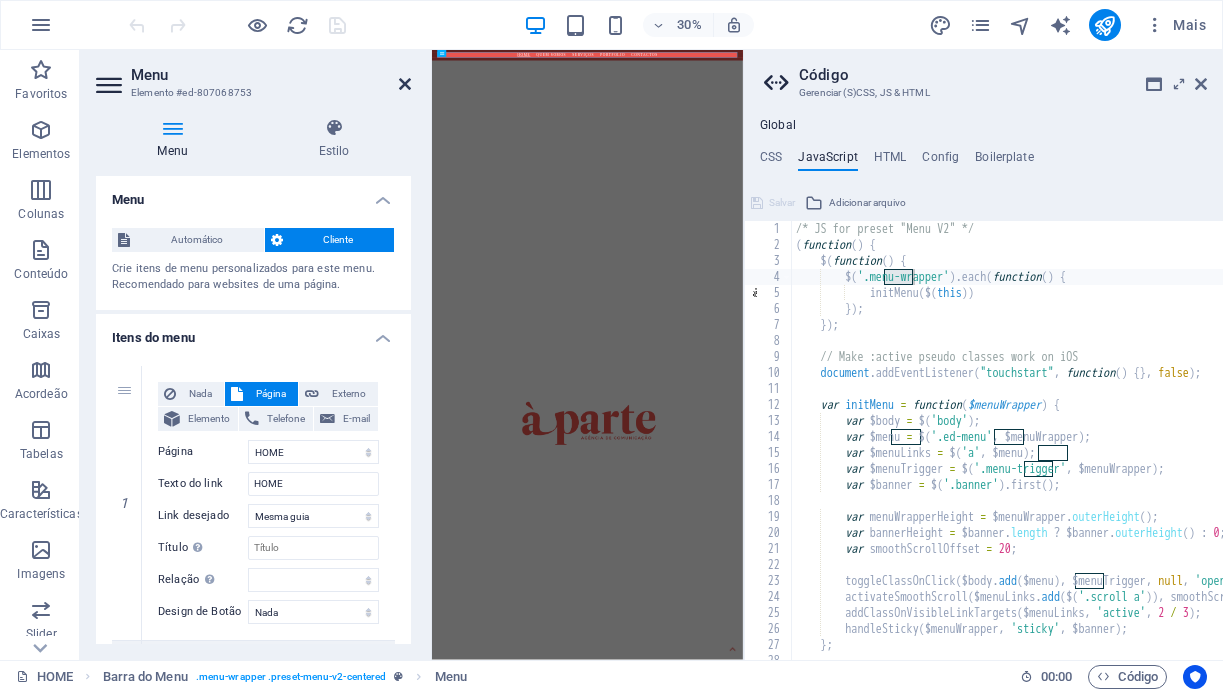 click at bounding box center [405, 84] 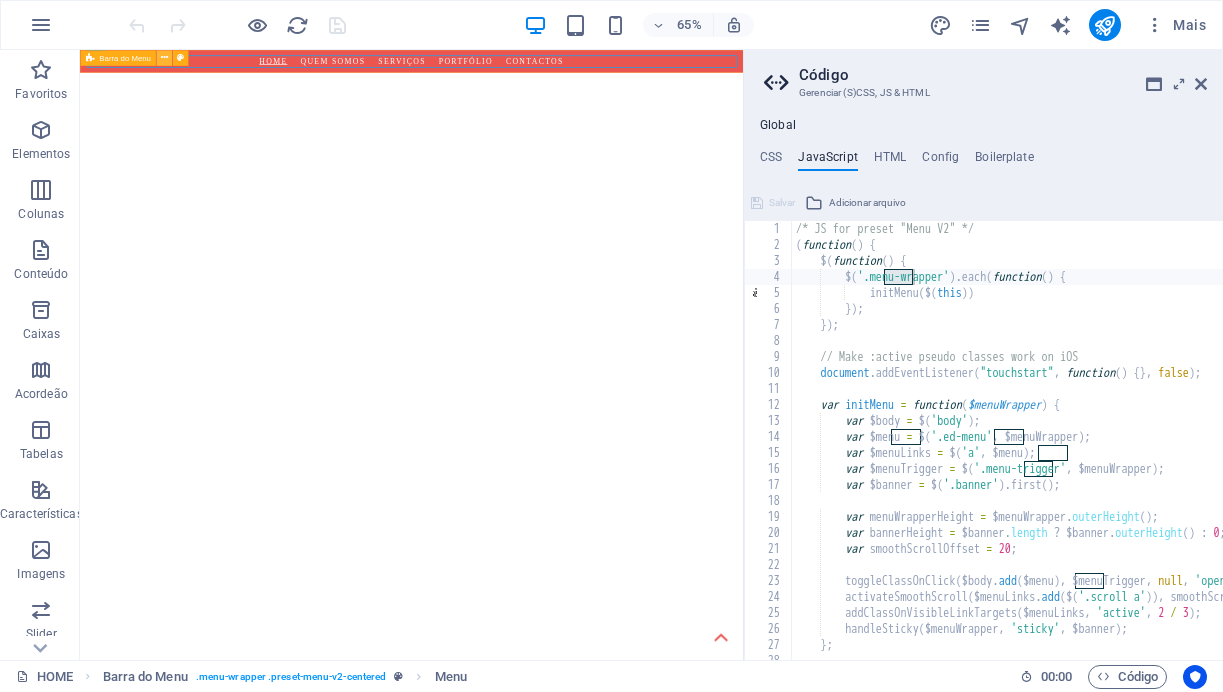 click at bounding box center [164, 58] 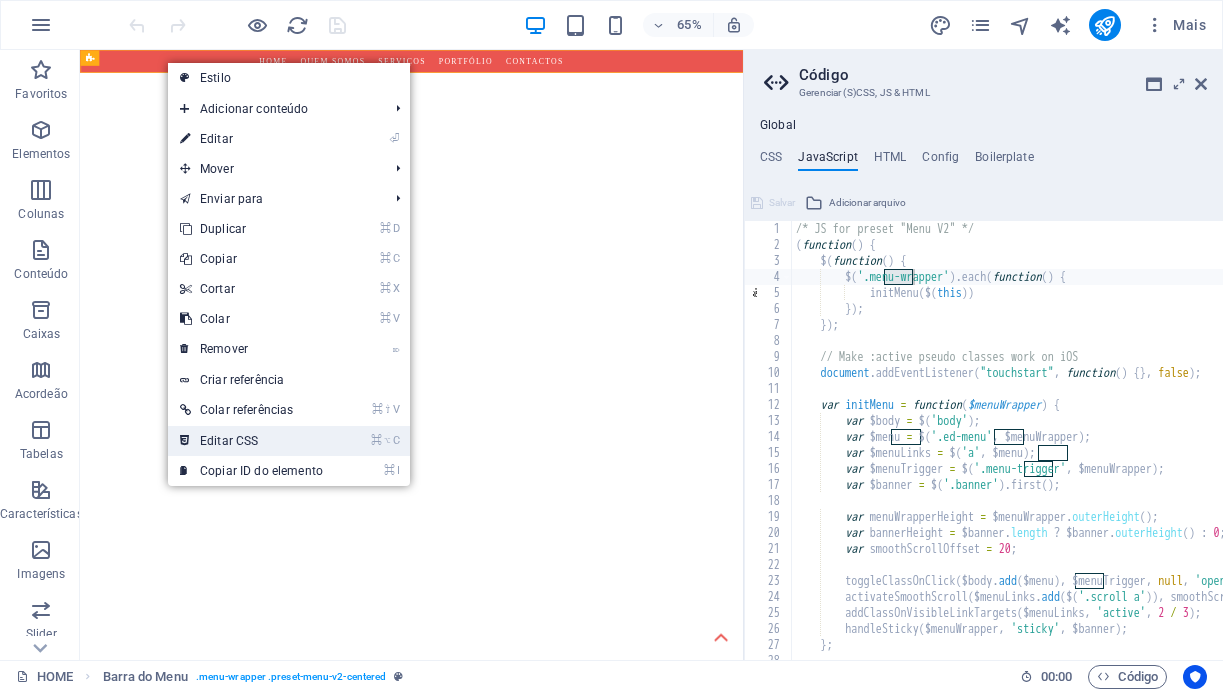 click on "⌘ ⌥ C  Editar CSS" at bounding box center (251, 441) 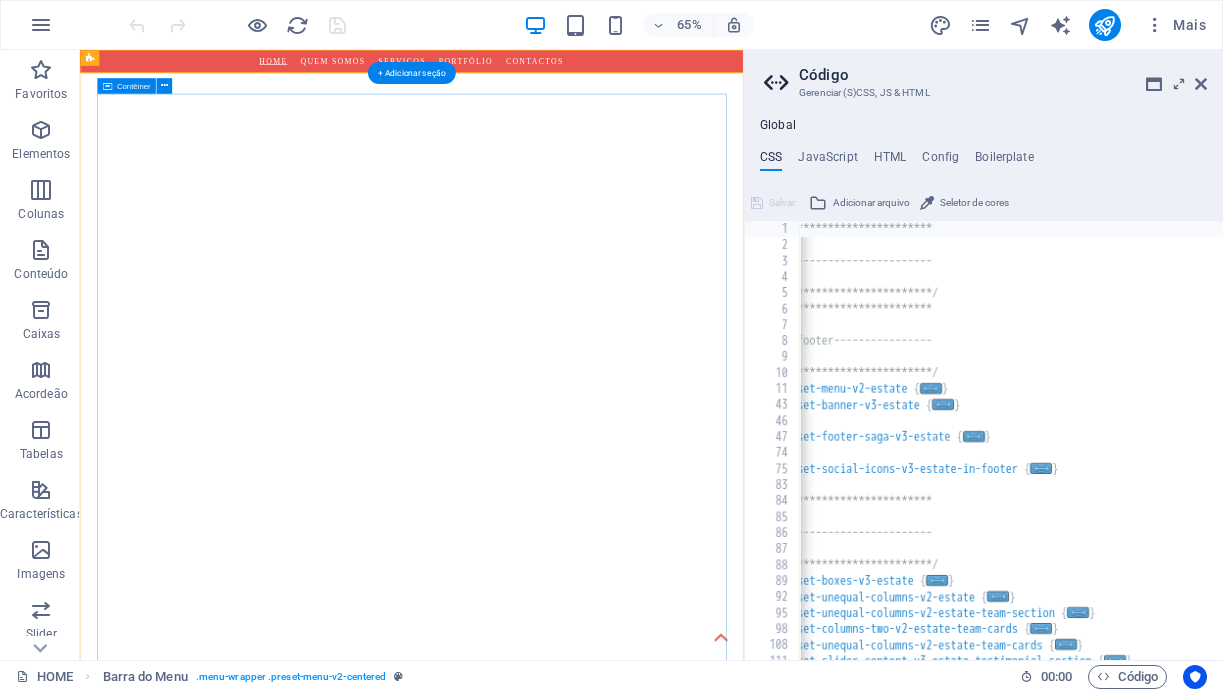 type on "@include menu-v2(" 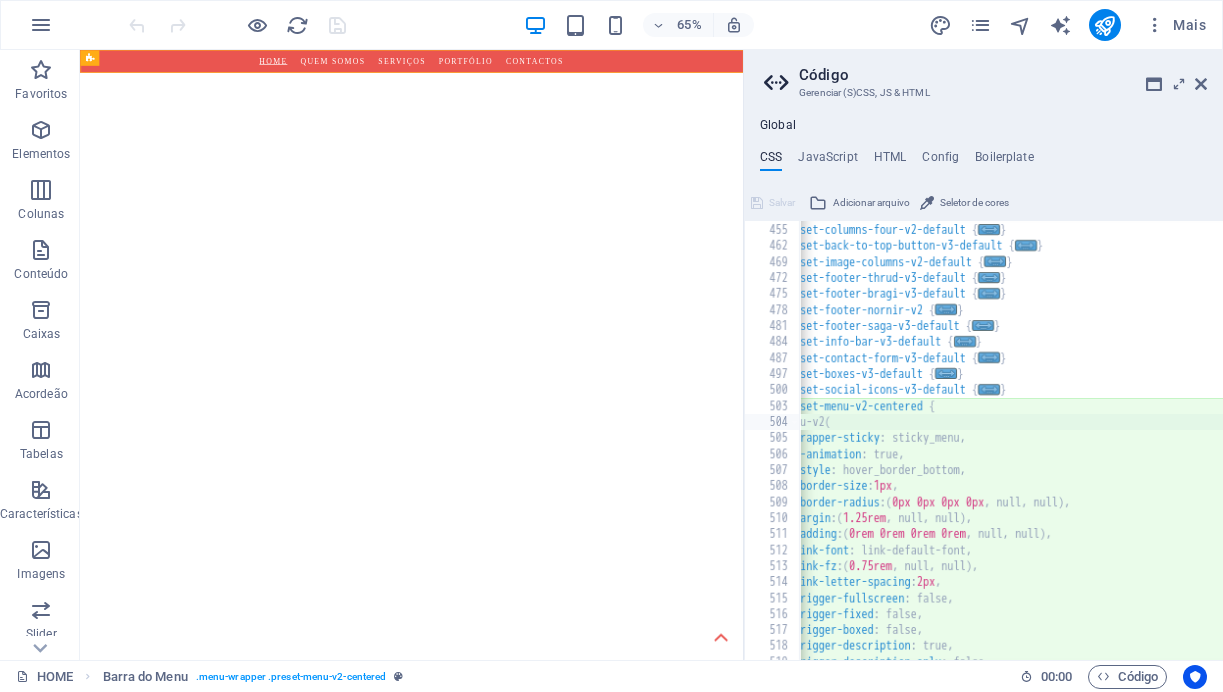 scroll, scrollTop: 1403, scrollLeft: 0, axis: vertical 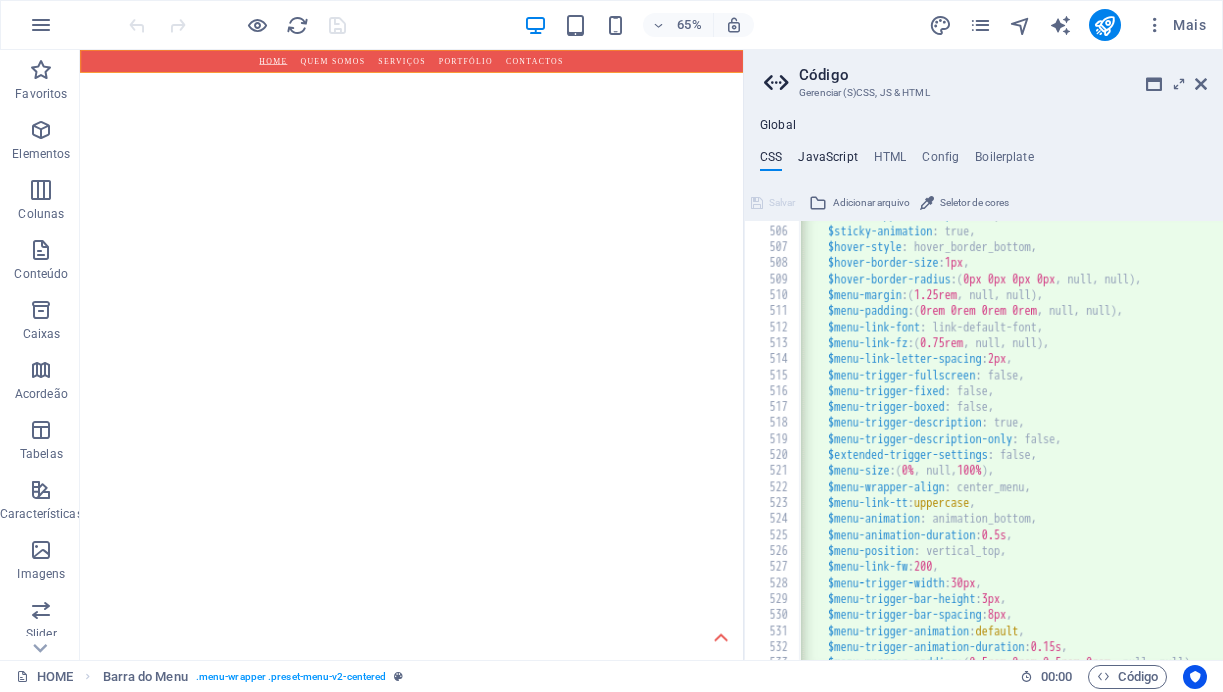 click on "JavaScript" at bounding box center [827, 161] 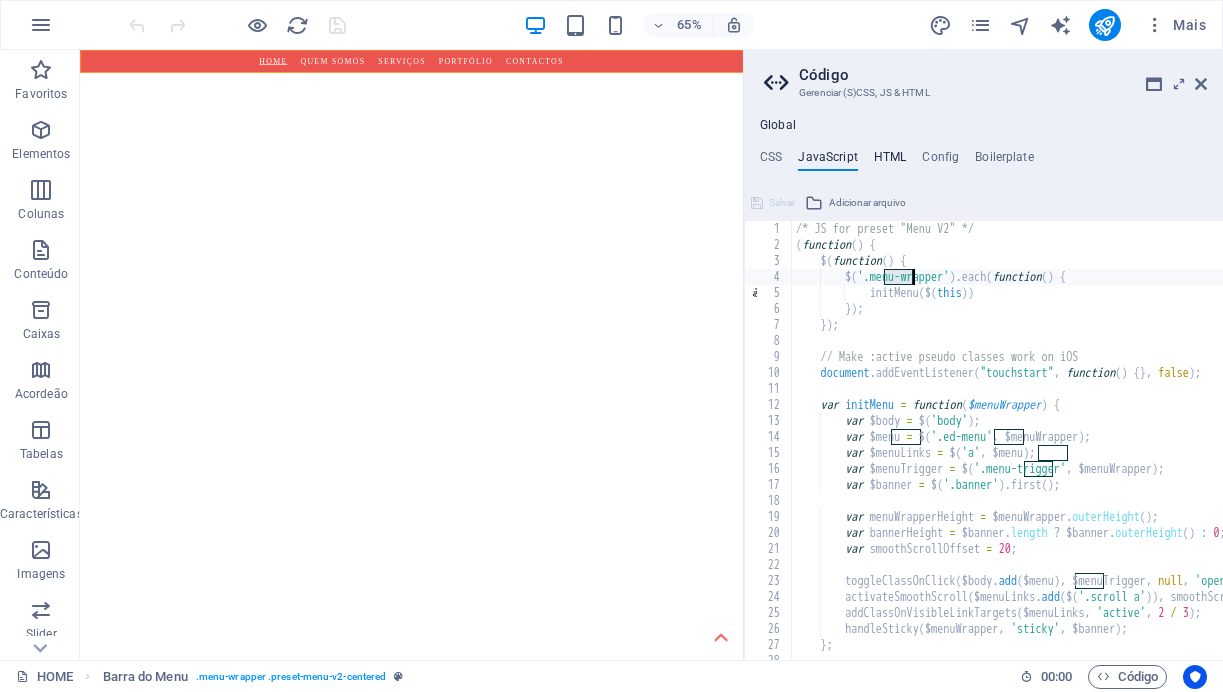 click on "HTML" at bounding box center (890, 161) 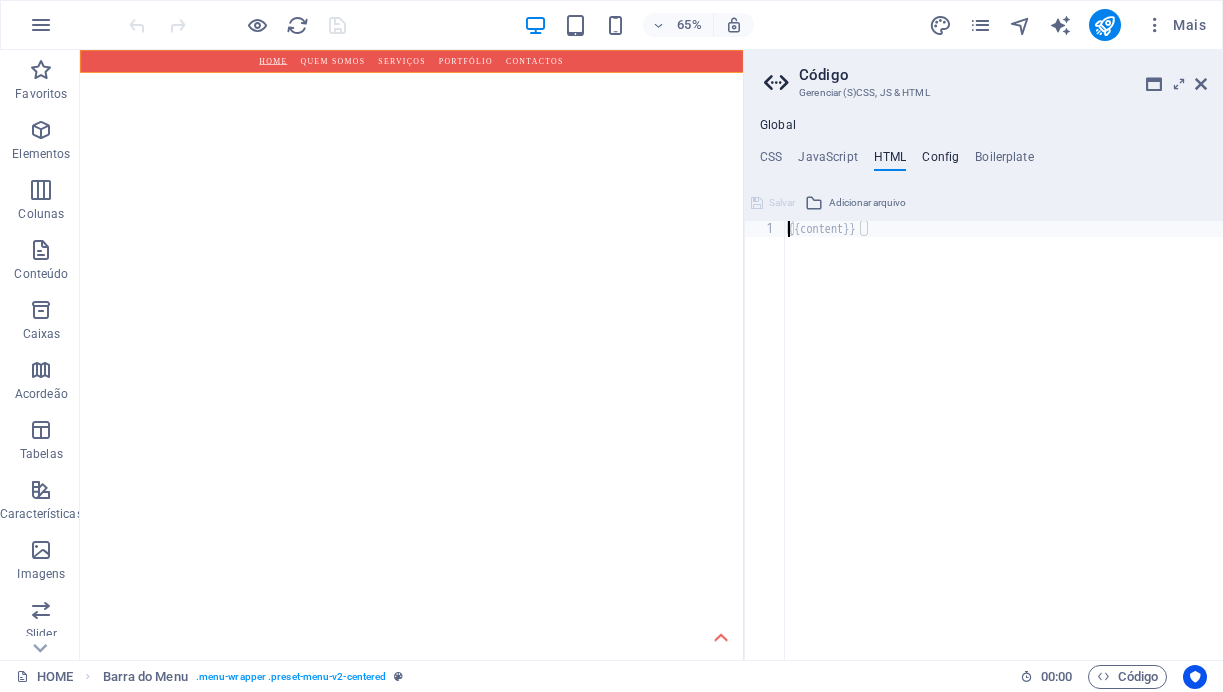 click on "Config" at bounding box center (940, 161) 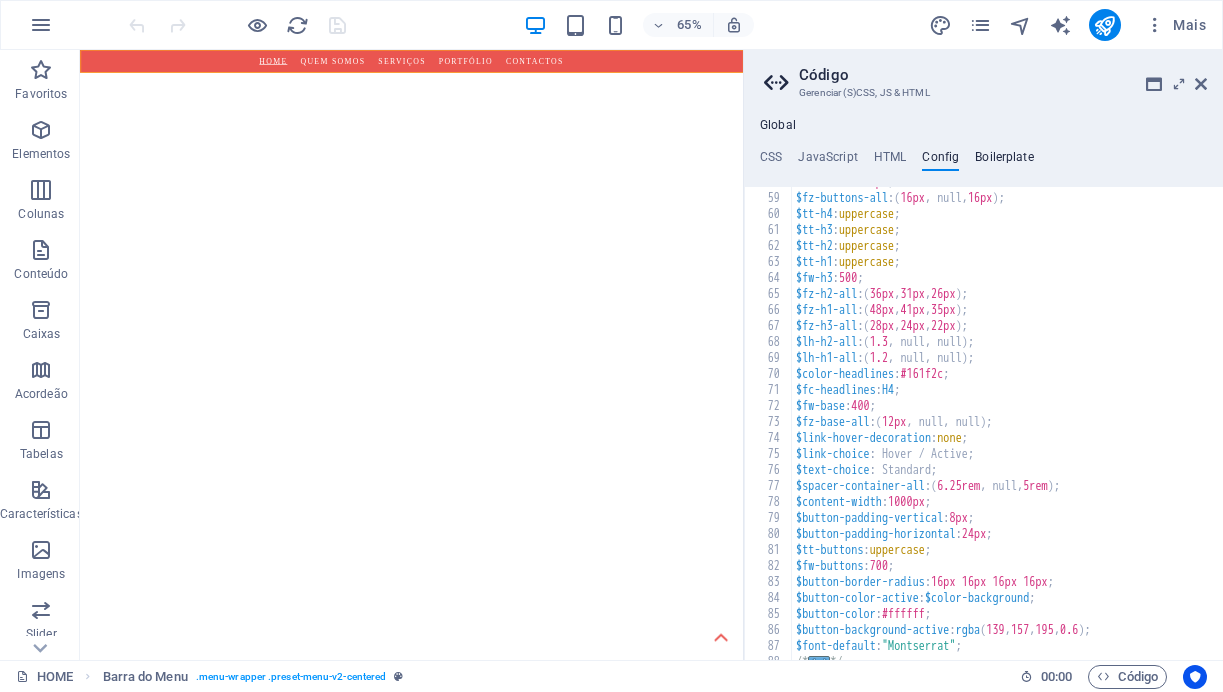 click on "Boilerplate" at bounding box center (1004, 161) 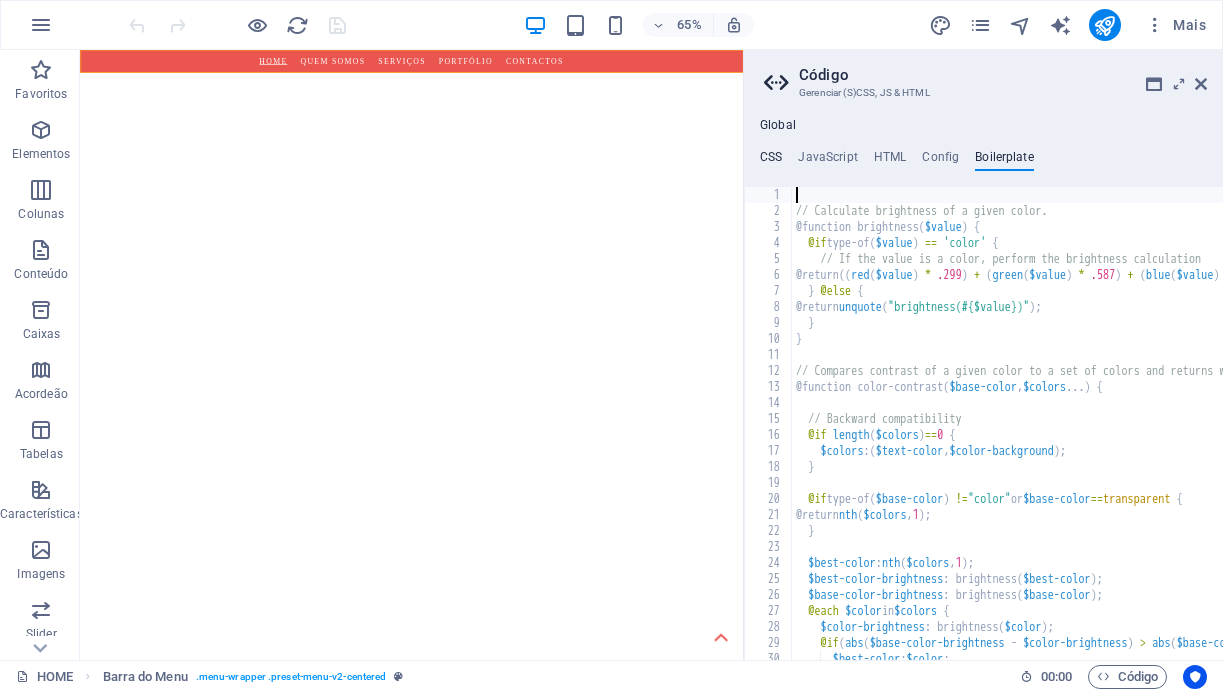 click on "CSS" at bounding box center [771, 161] 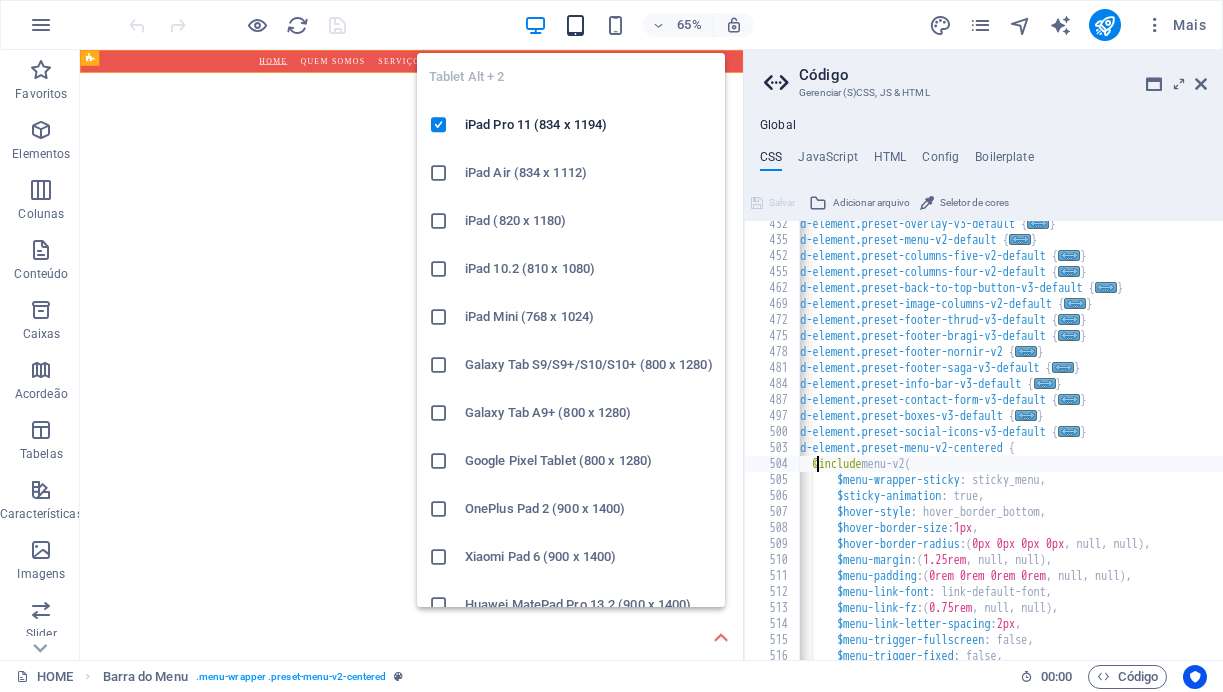 click at bounding box center (575, 25) 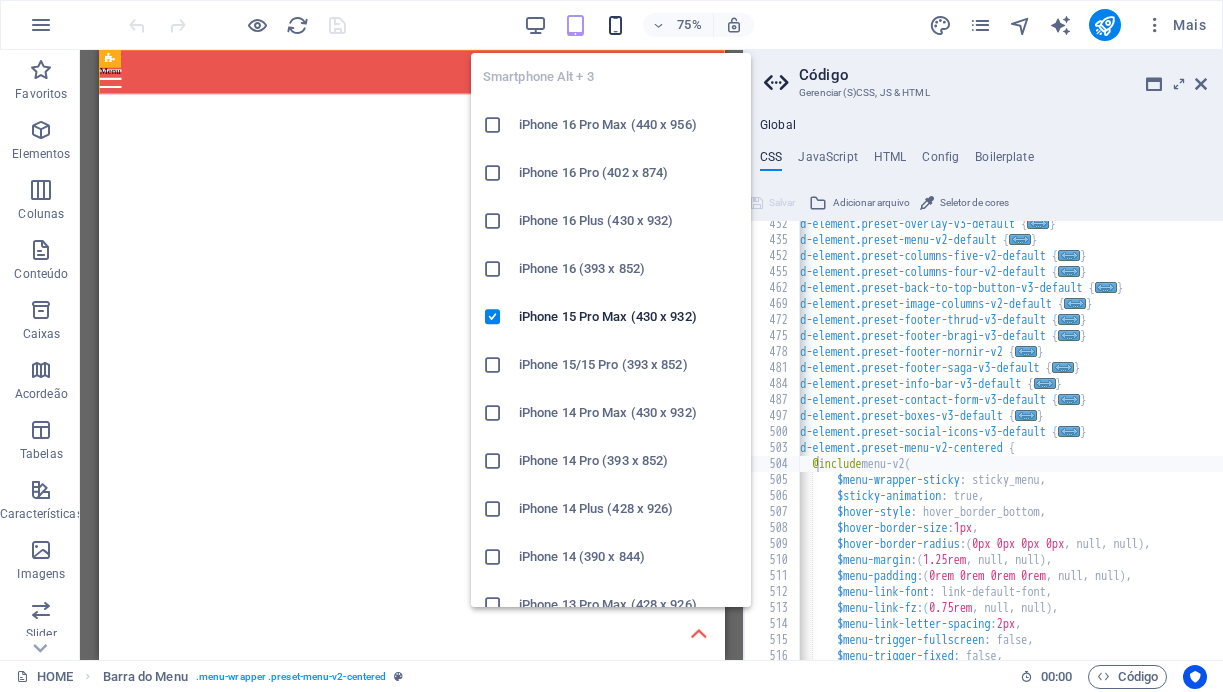 click at bounding box center (615, 25) 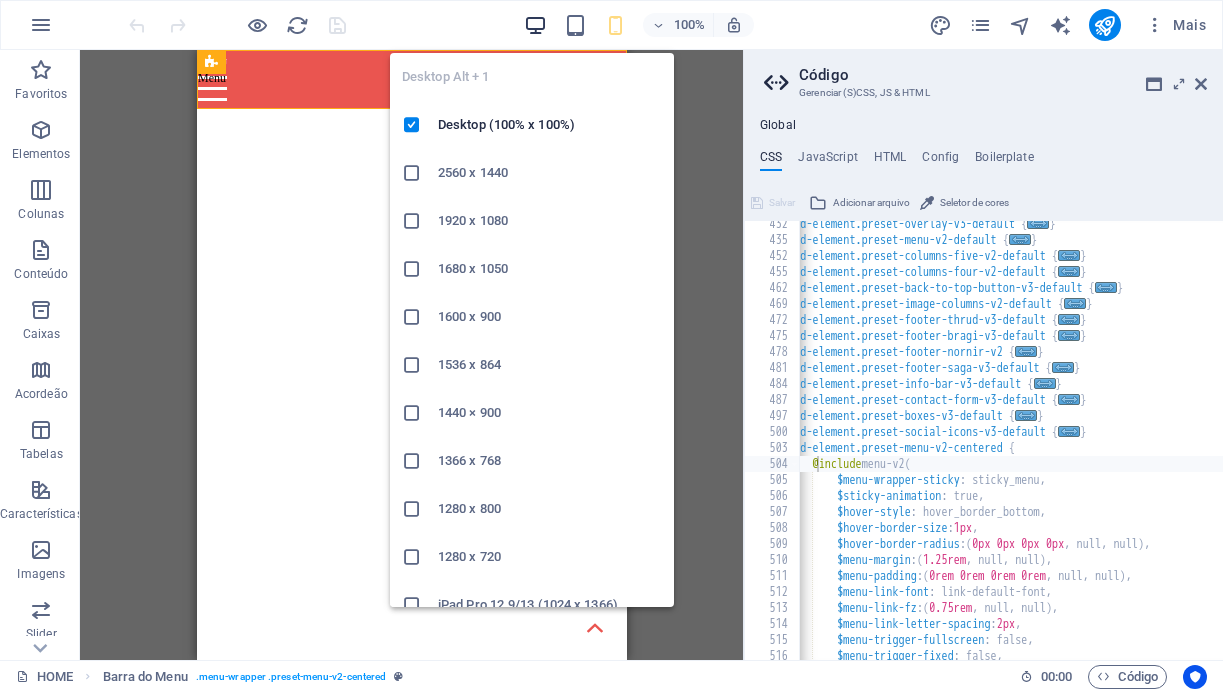 click at bounding box center (535, 25) 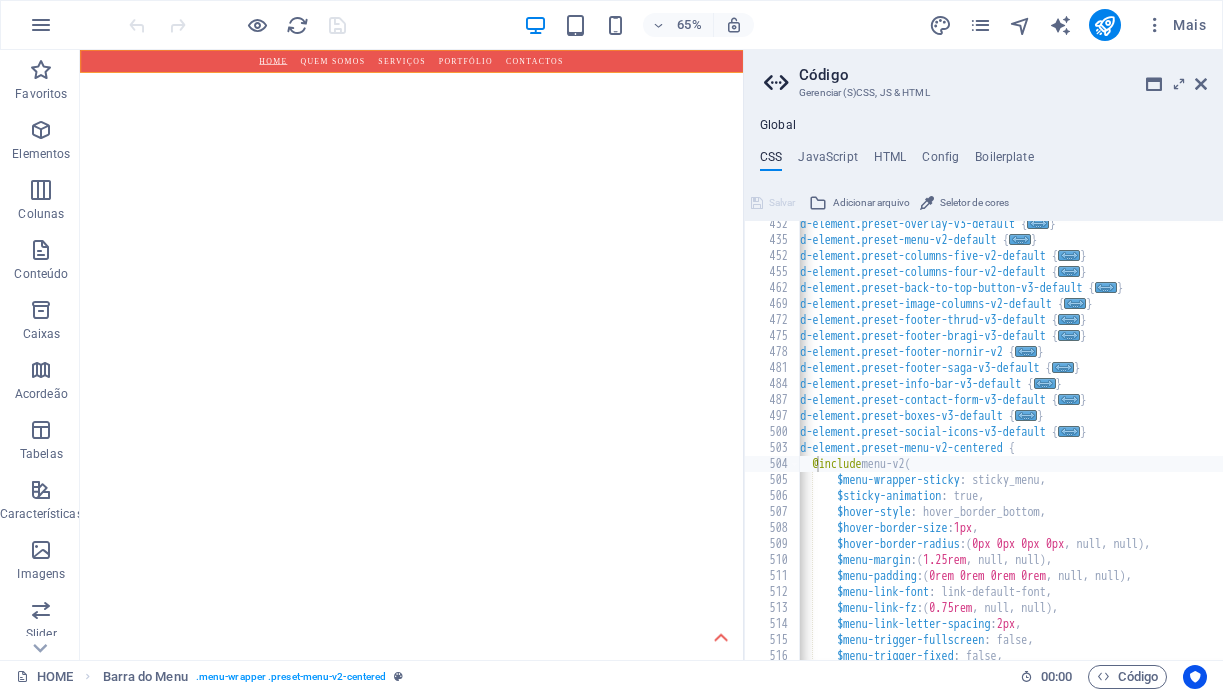 click on "Gerenciar (S)CSS, JS & HTML" at bounding box center (983, 93) 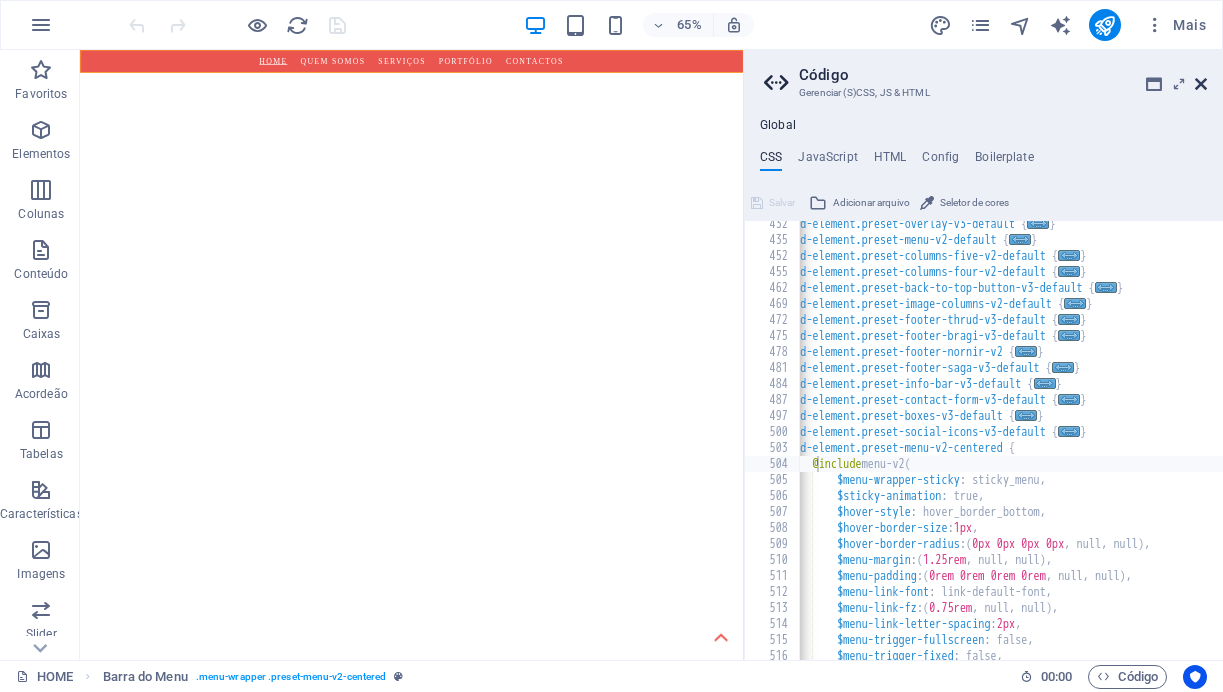 click at bounding box center (1201, 84) 